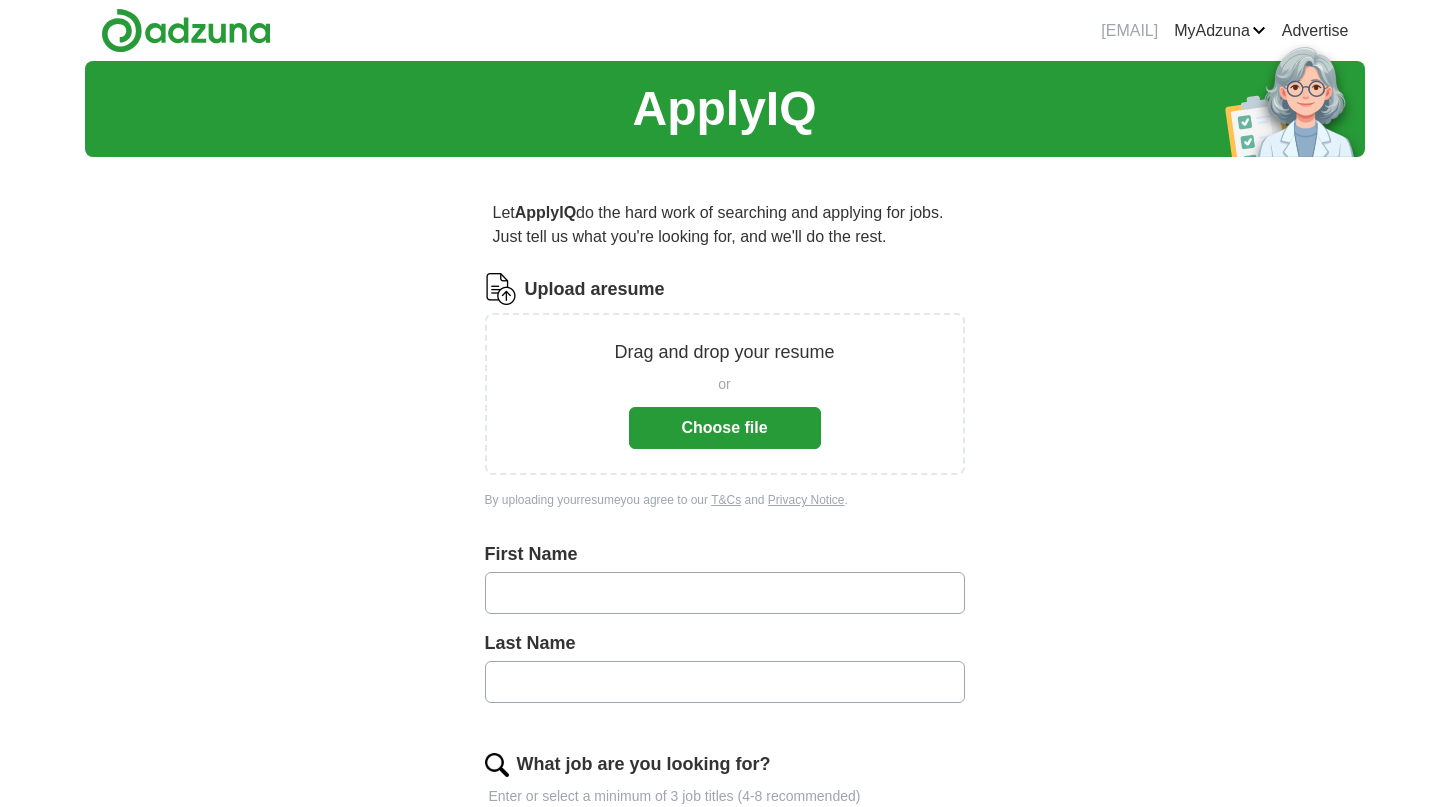 scroll, scrollTop: 0, scrollLeft: 0, axis: both 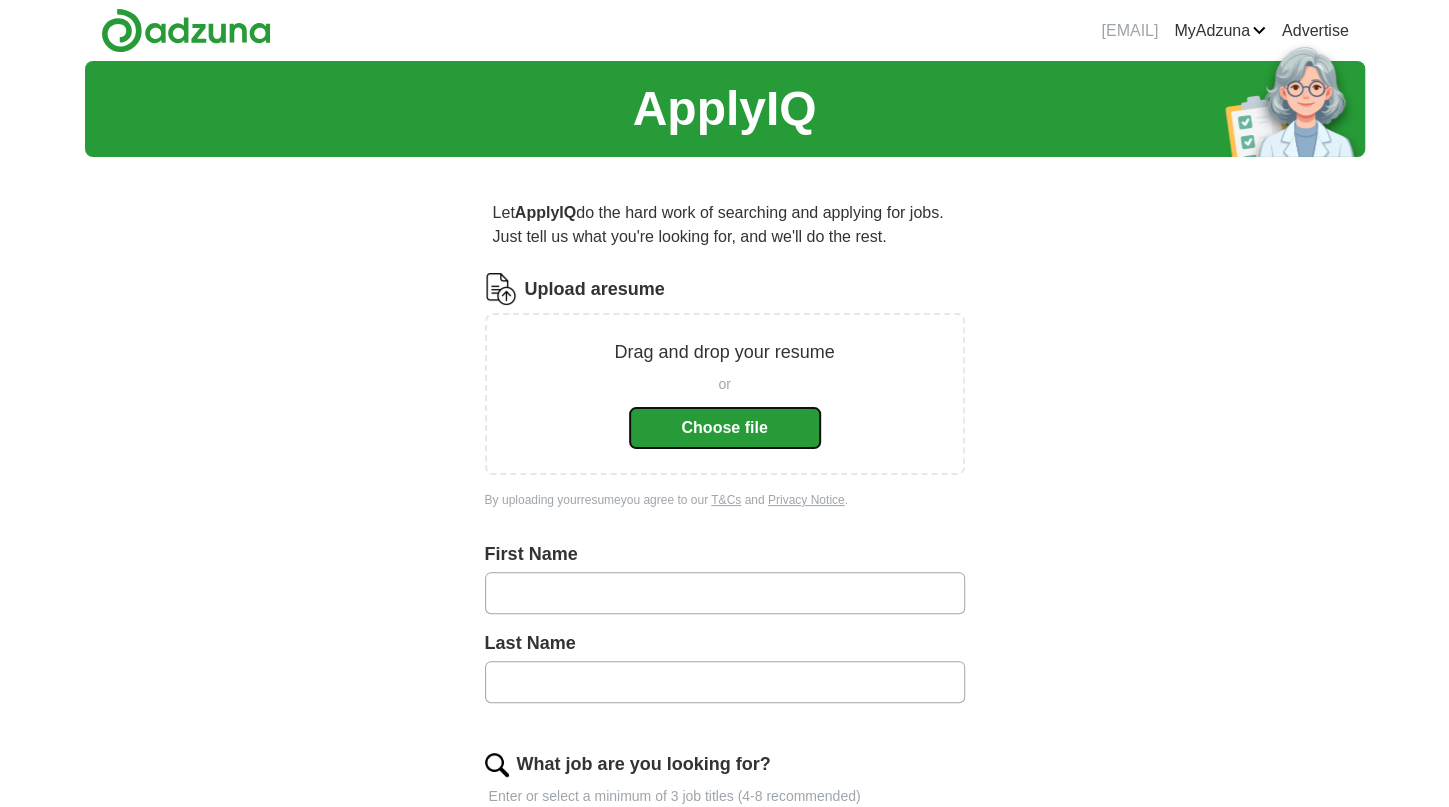 click on "Choose file" at bounding box center [725, 428] 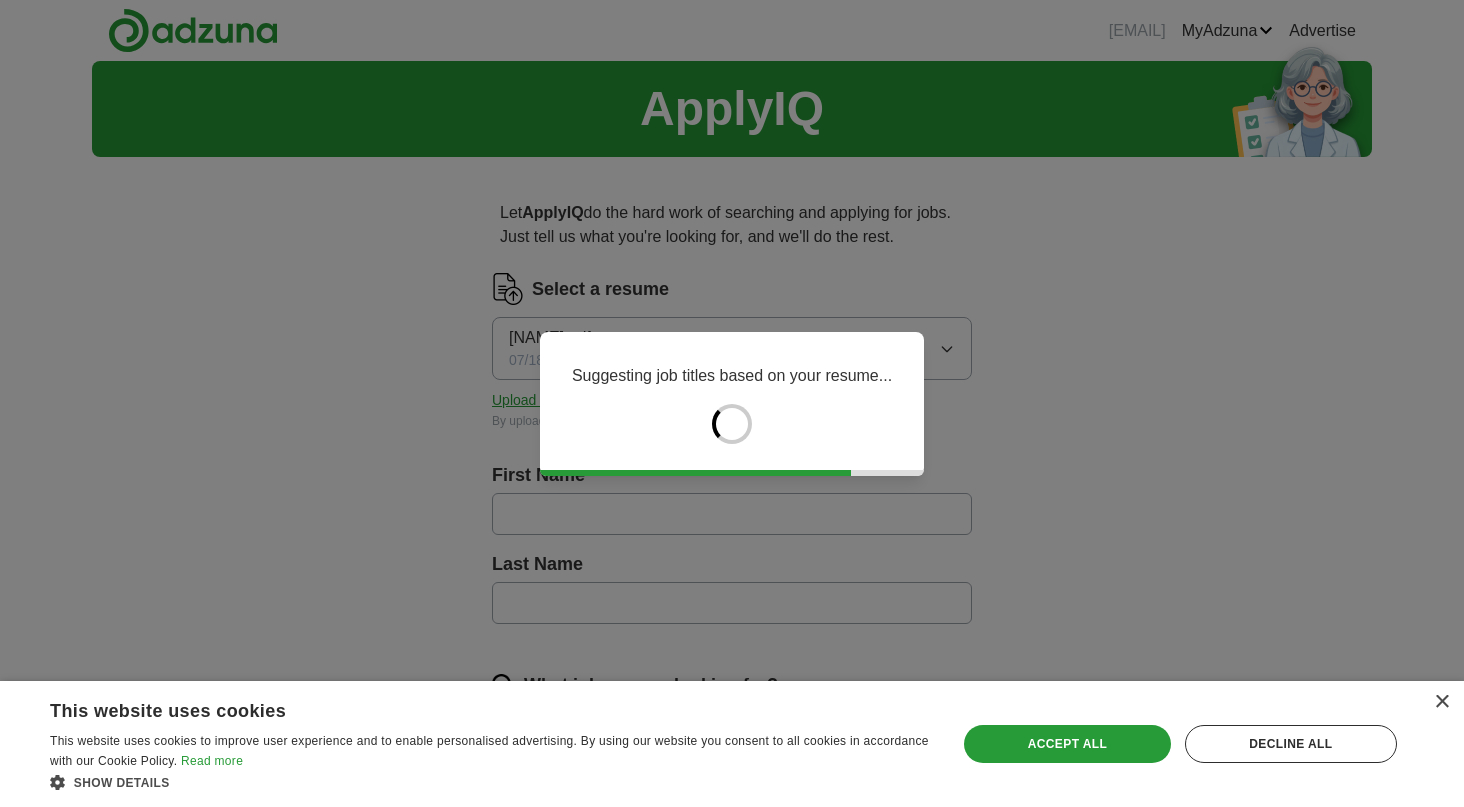 type on "******" 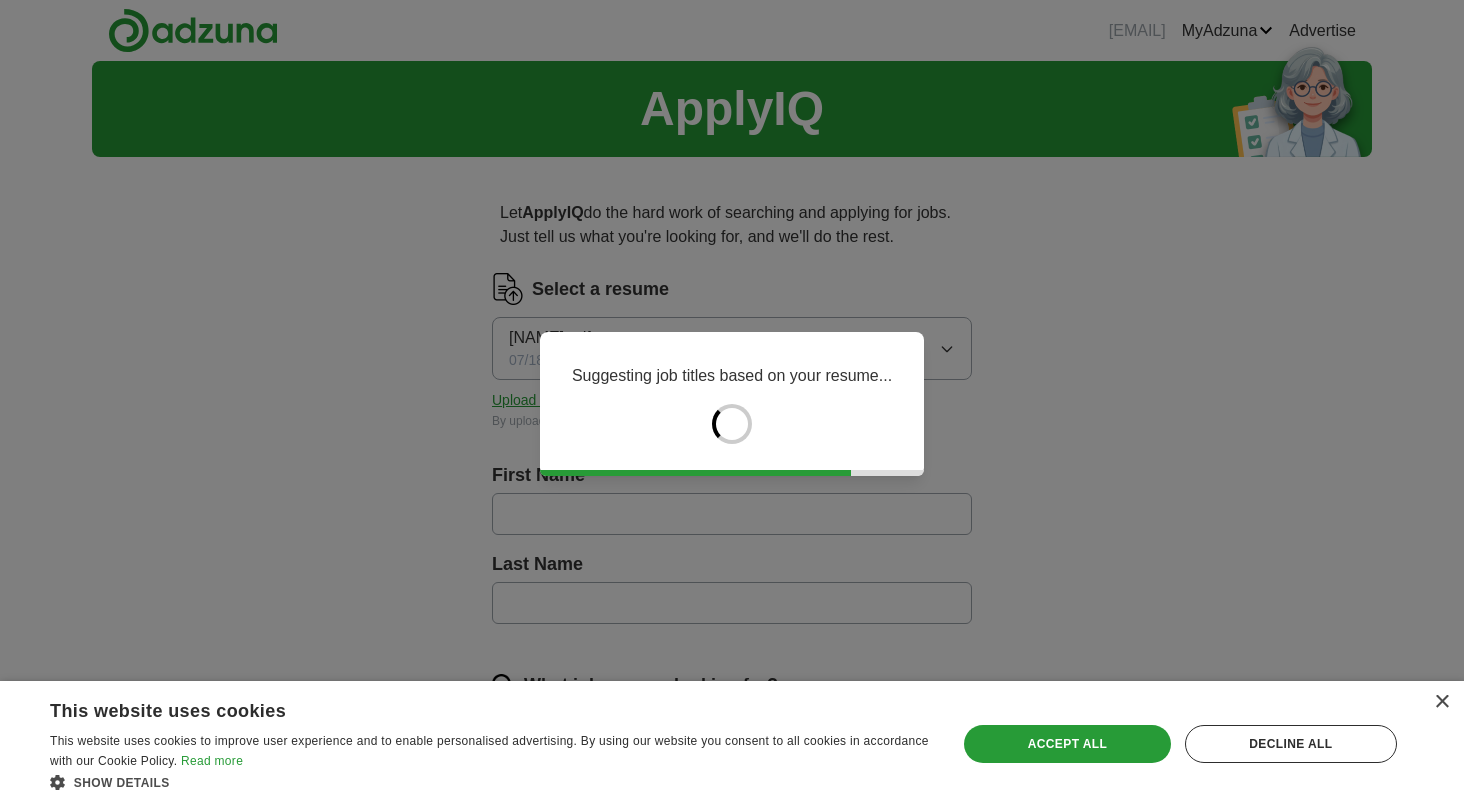 type on "******" 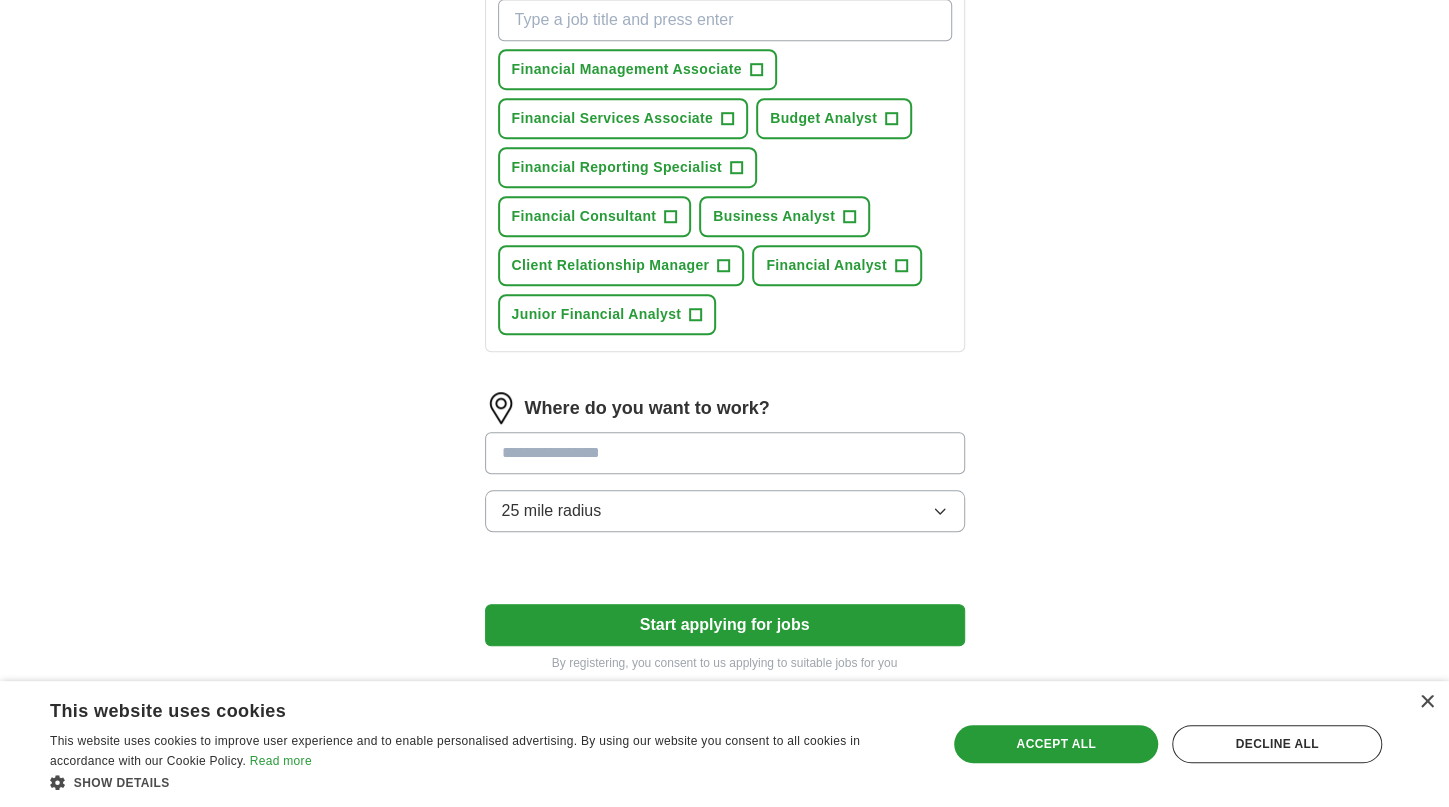 scroll, scrollTop: 771, scrollLeft: 0, axis: vertical 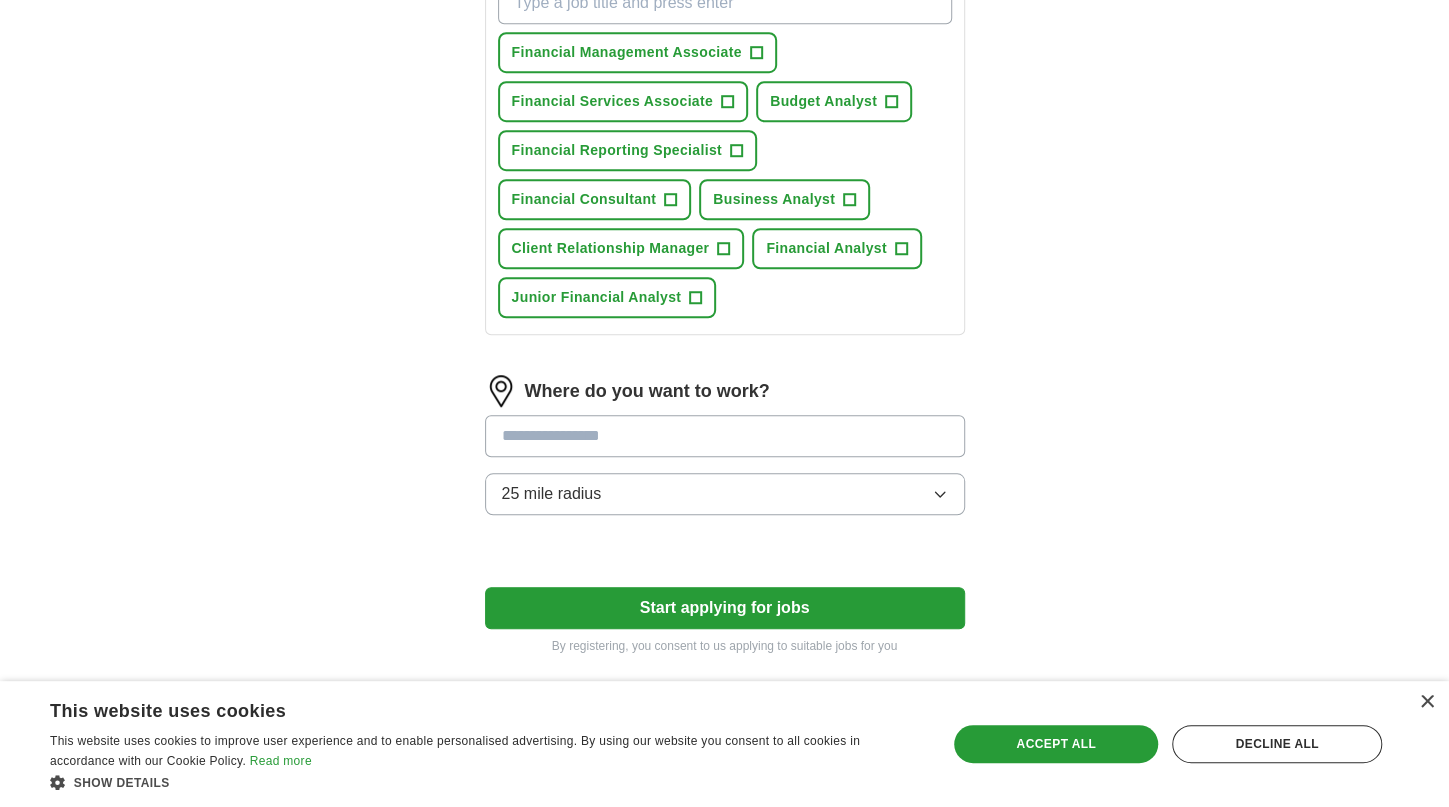 click at bounding box center (725, 436) 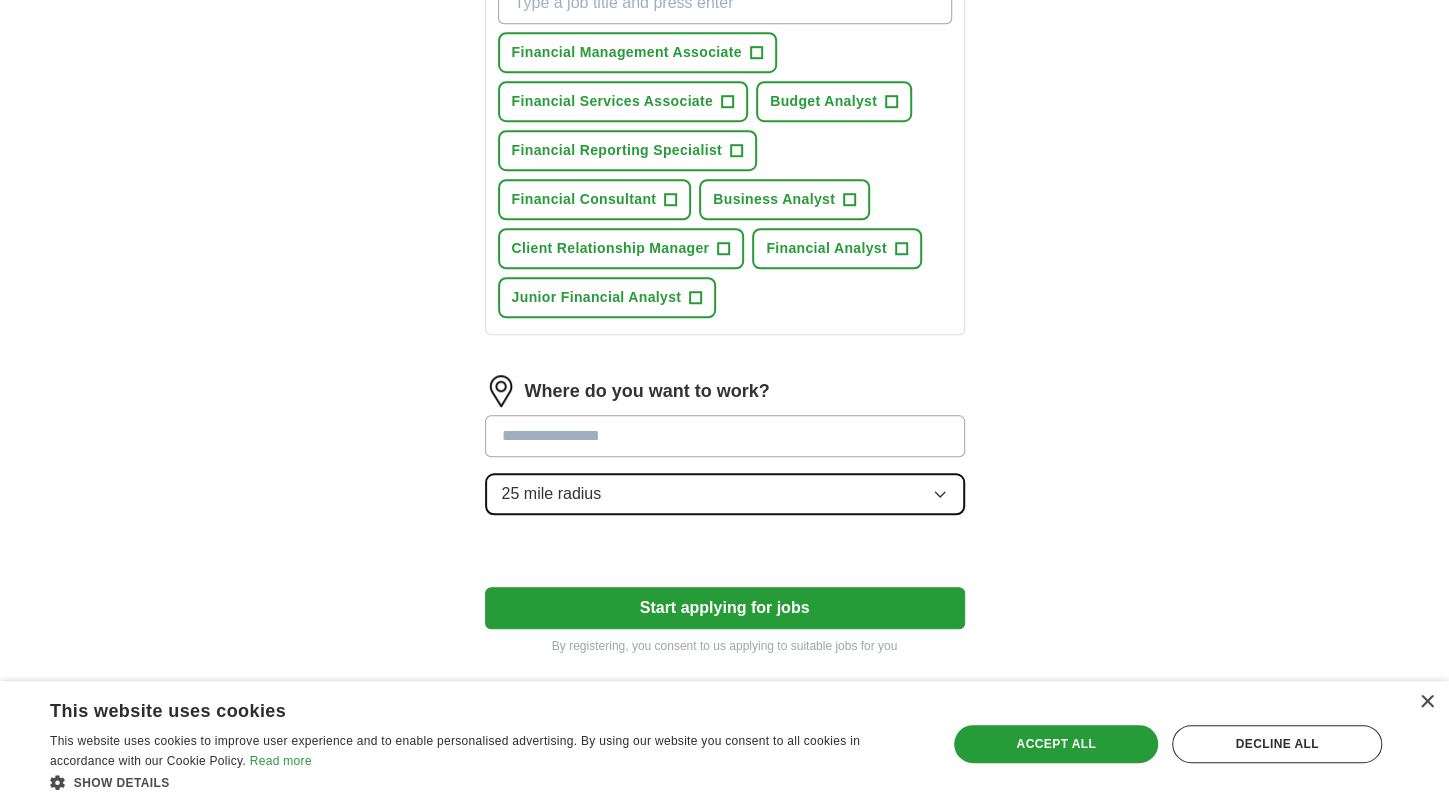 click on "Where do you want to work? 25 mile radius" at bounding box center [725, 453] 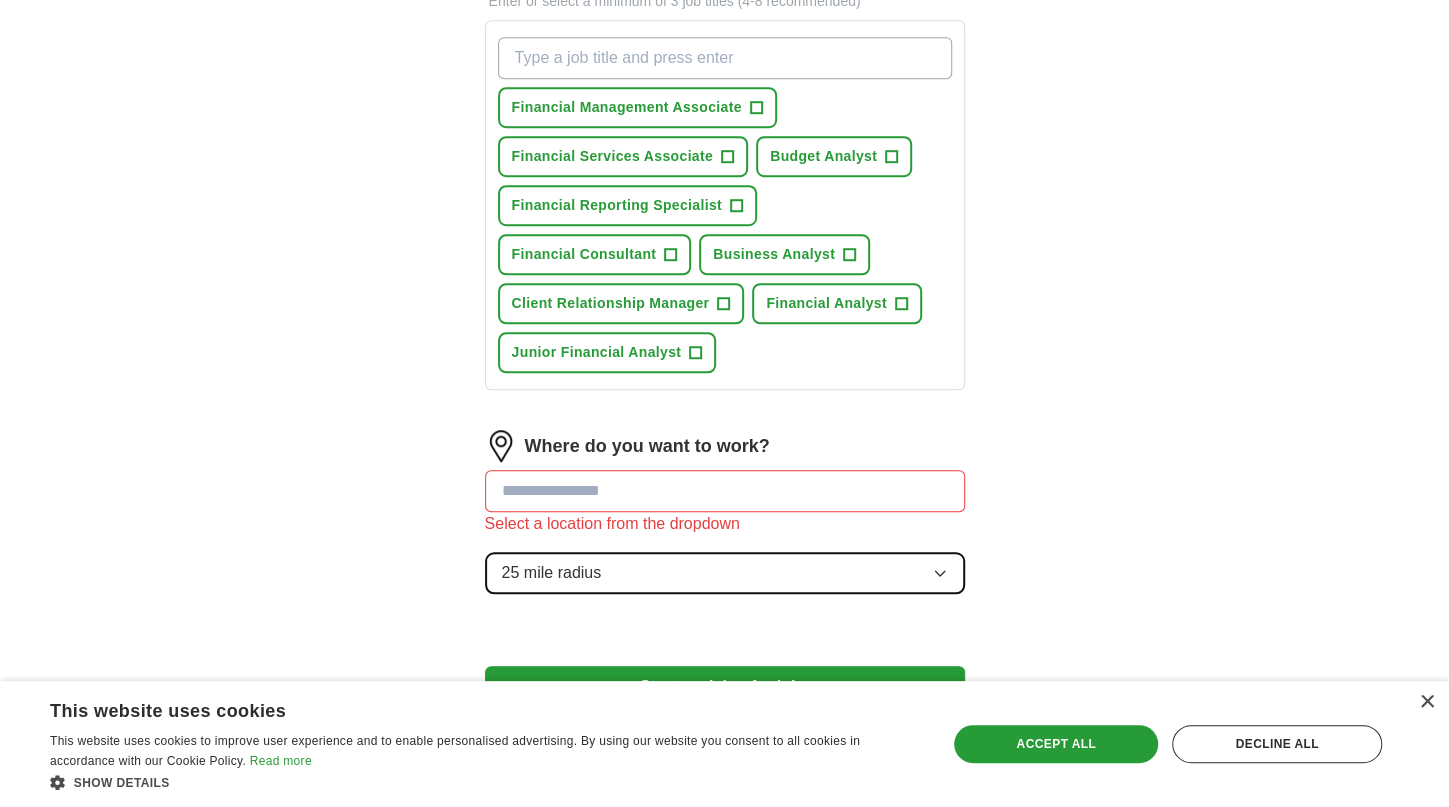scroll, scrollTop: 782, scrollLeft: 0, axis: vertical 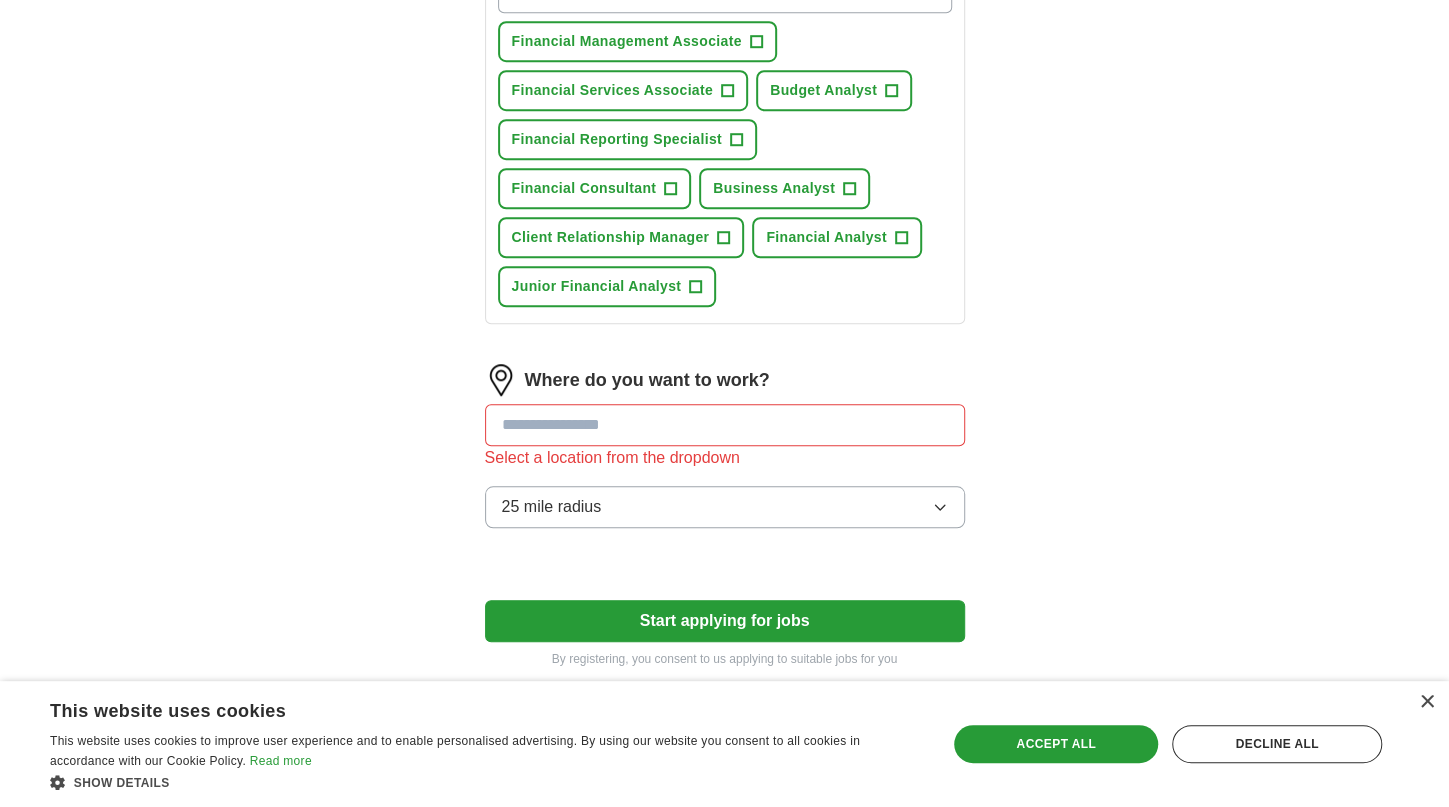 click at bounding box center (725, 425) 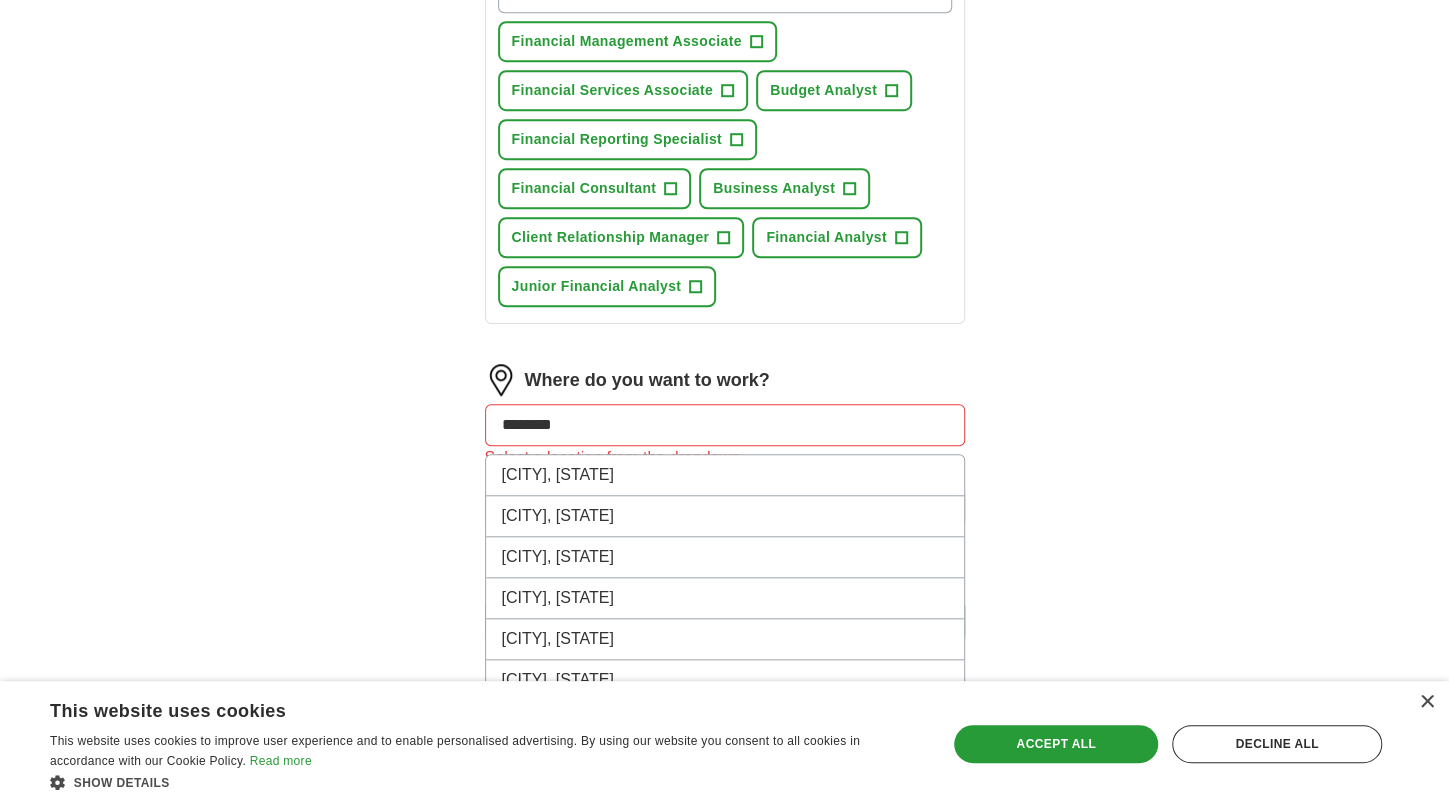 type on "*********" 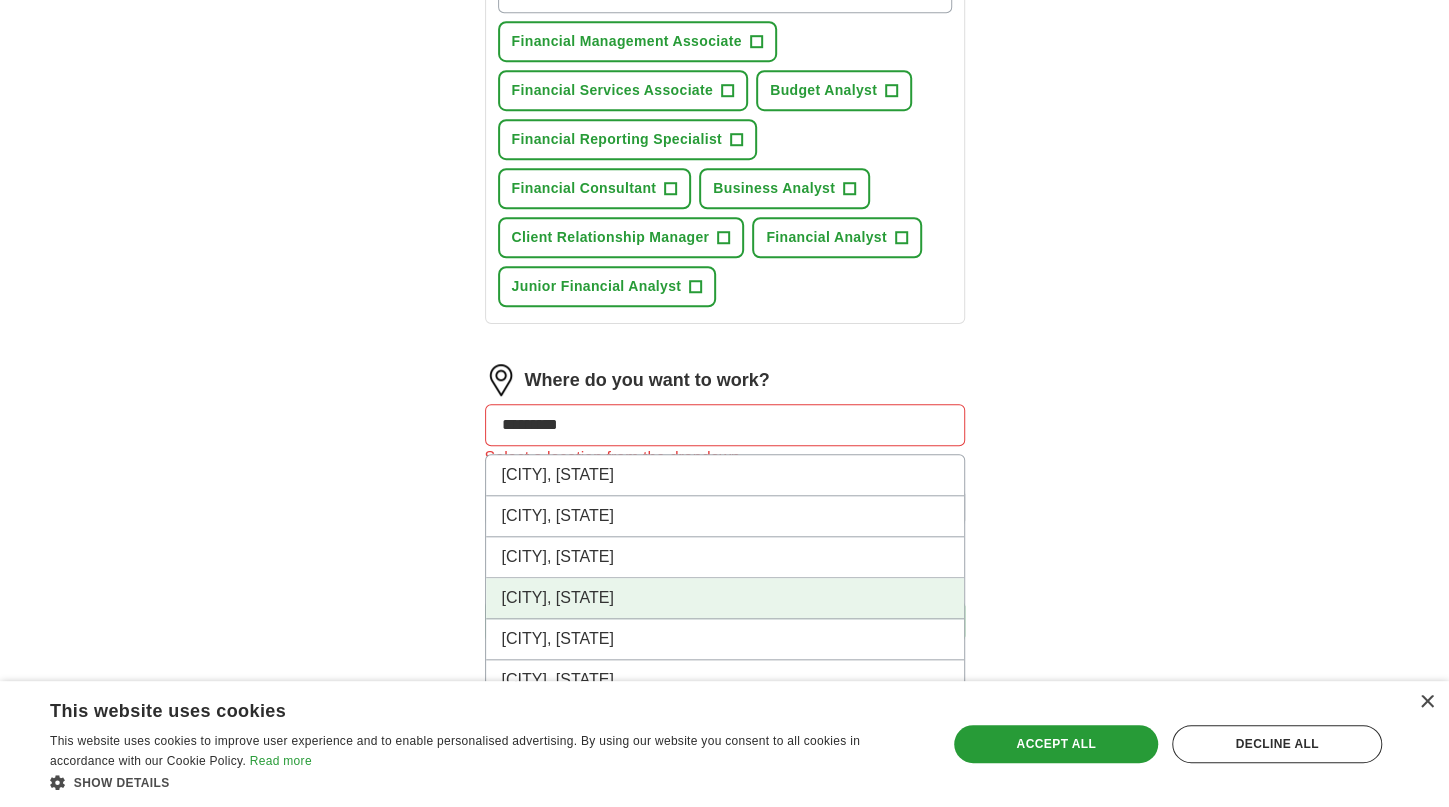 click on "[CITY], [STATE]" at bounding box center (725, 598) 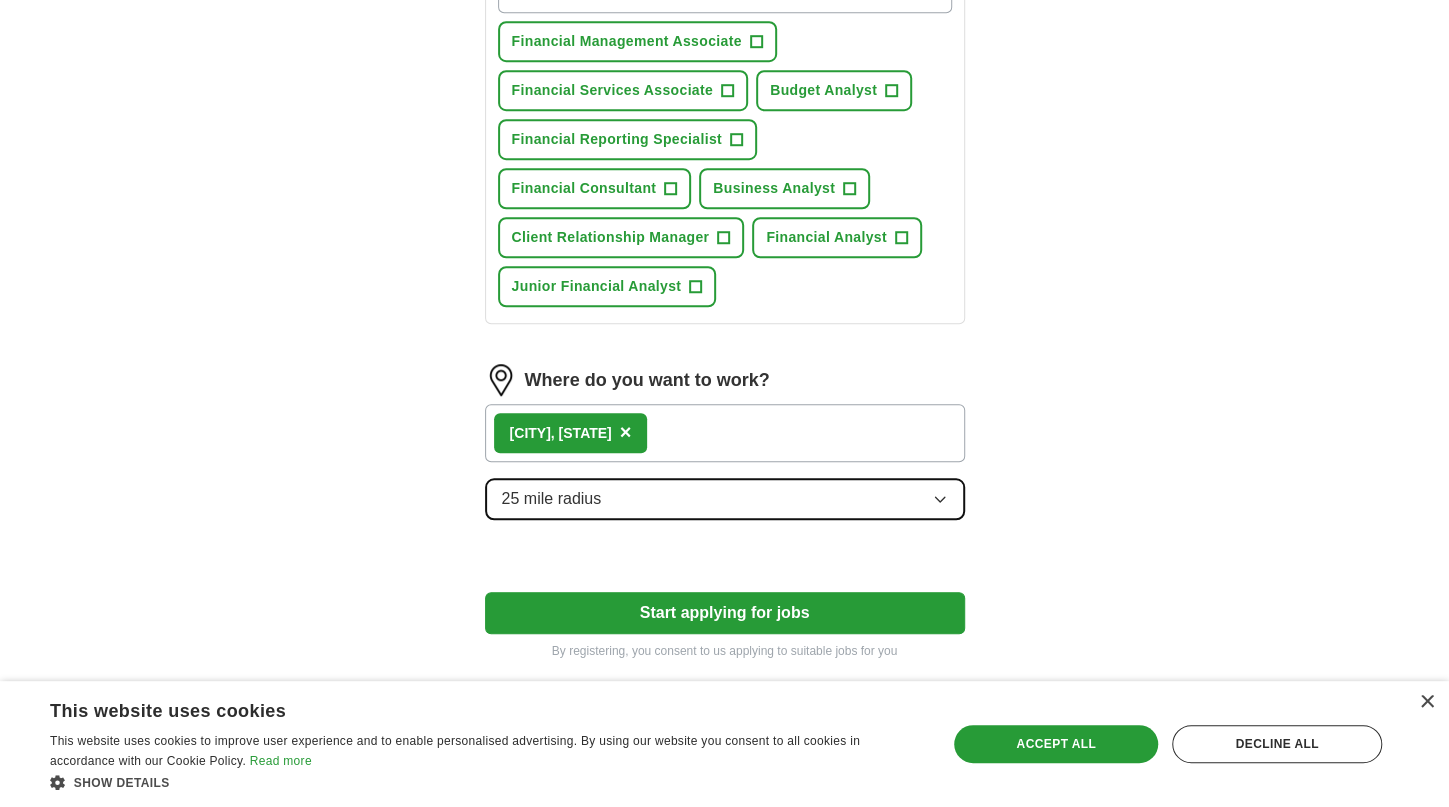 click on "25 mile radius" at bounding box center [725, 499] 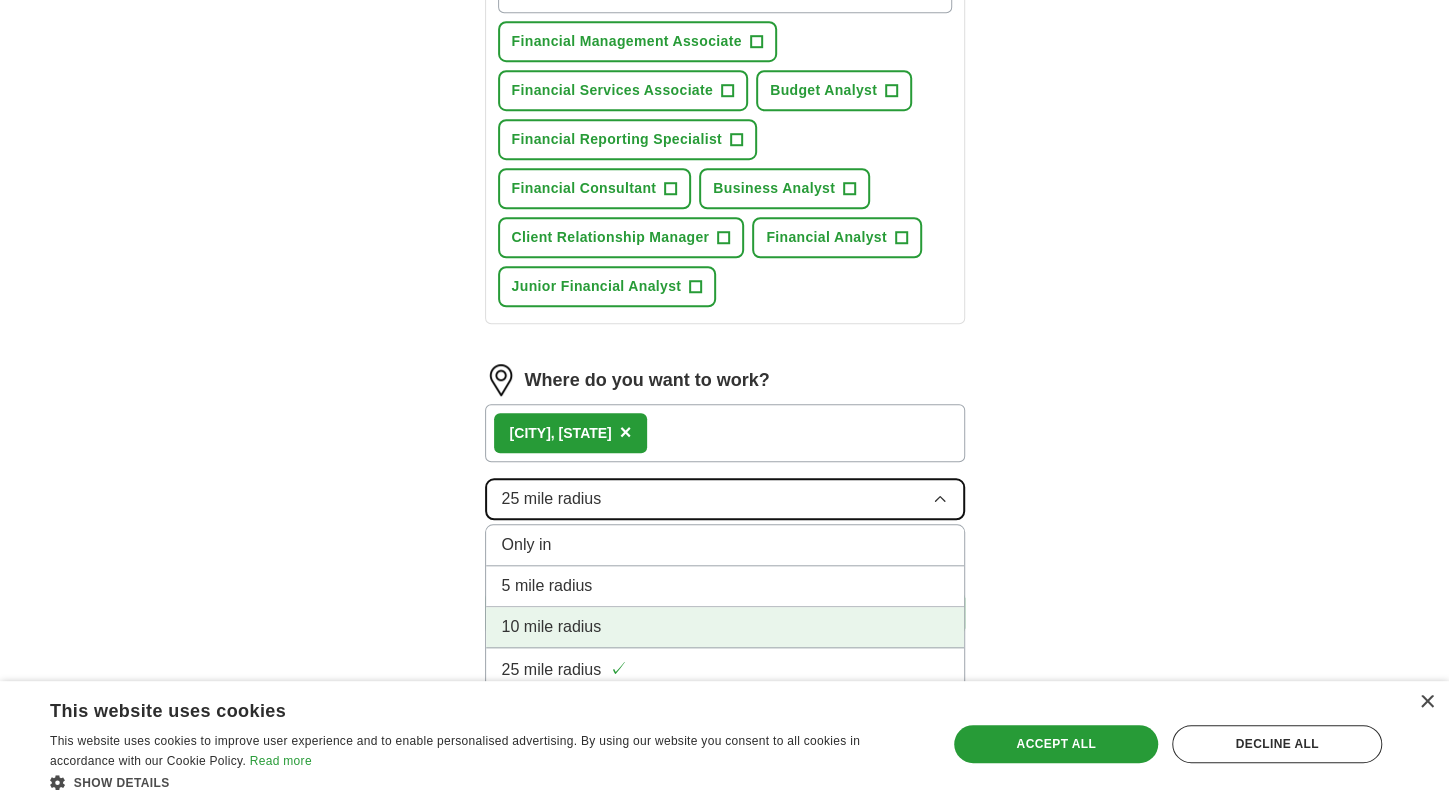 scroll, scrollTop: 859, scrollLeft: 0, axis: vertical 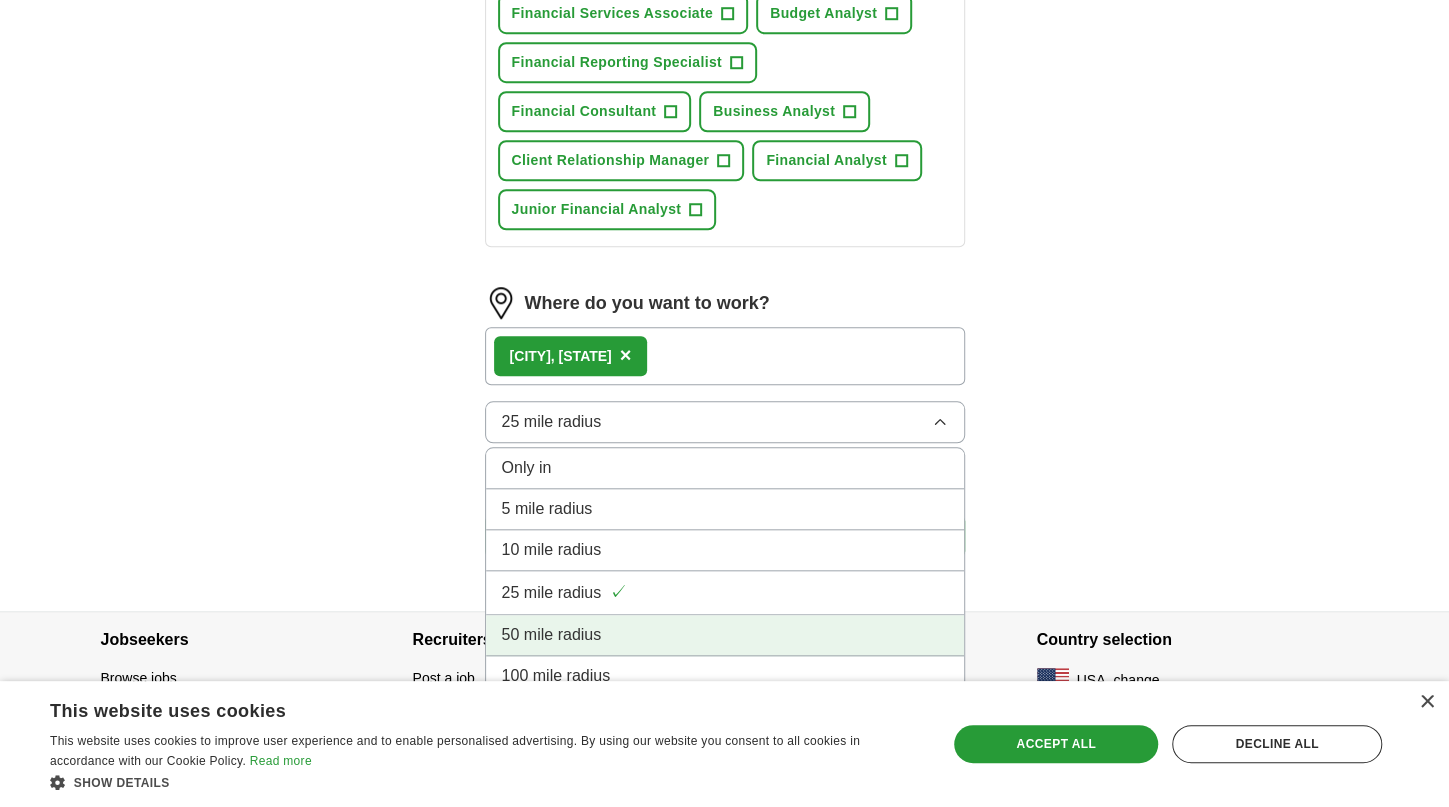 click on "50 mile radius" at bounding box center [725, 635] 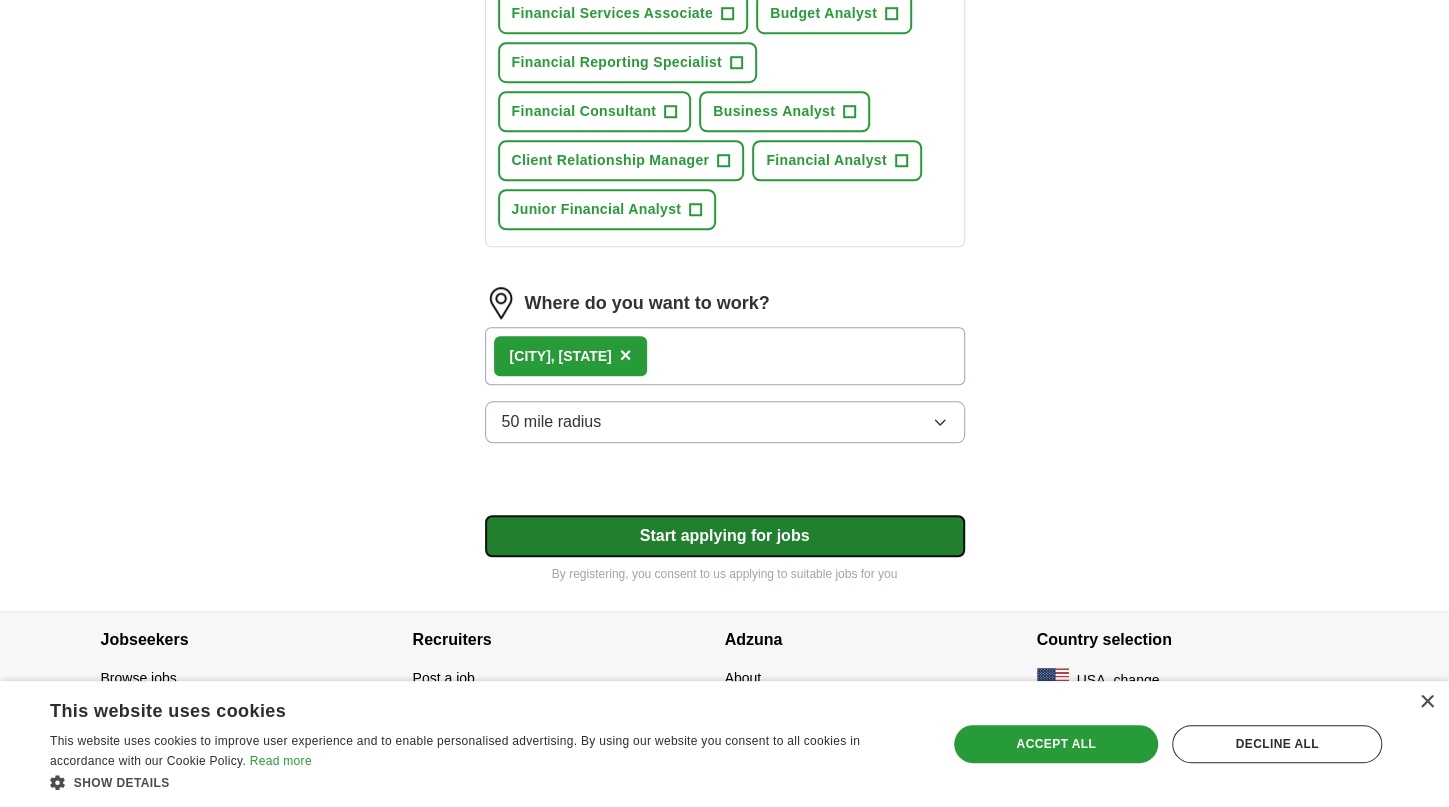 click on "Start applying for jobs" at bounding box center (725, 536) 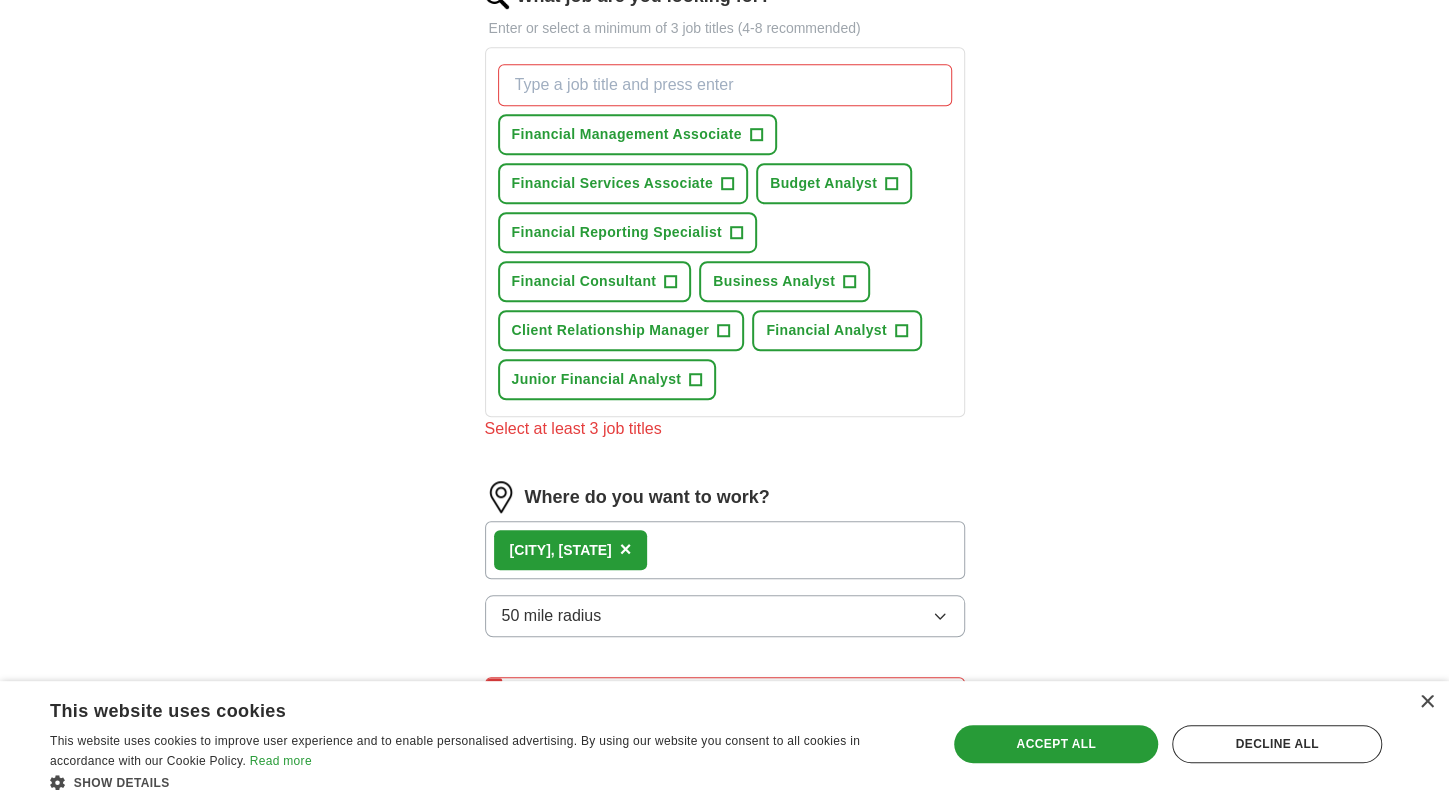 scroll, scrollTop: 602, scrollLeft: 0, axis: vertical 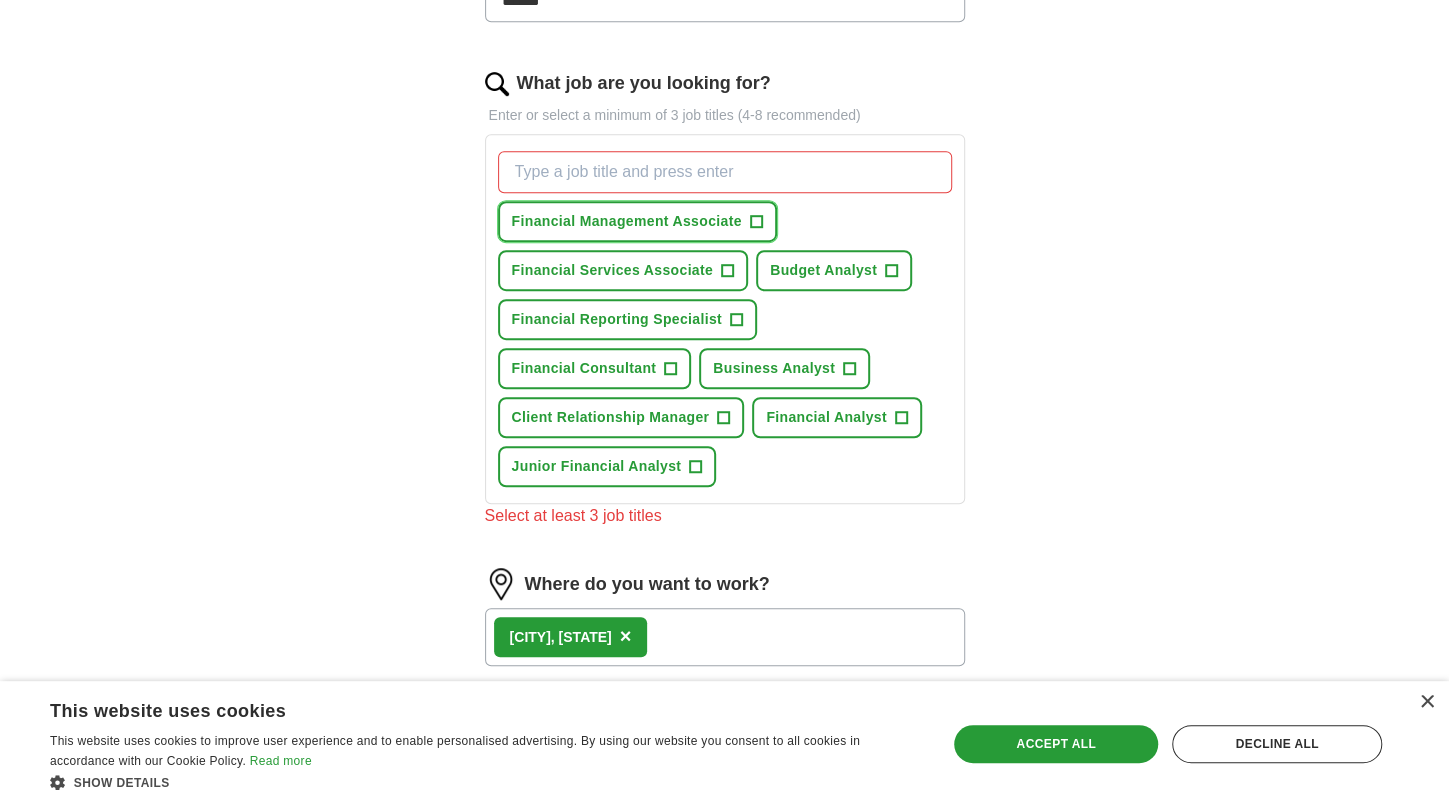 click on "+" at bounding box center (756, 222) 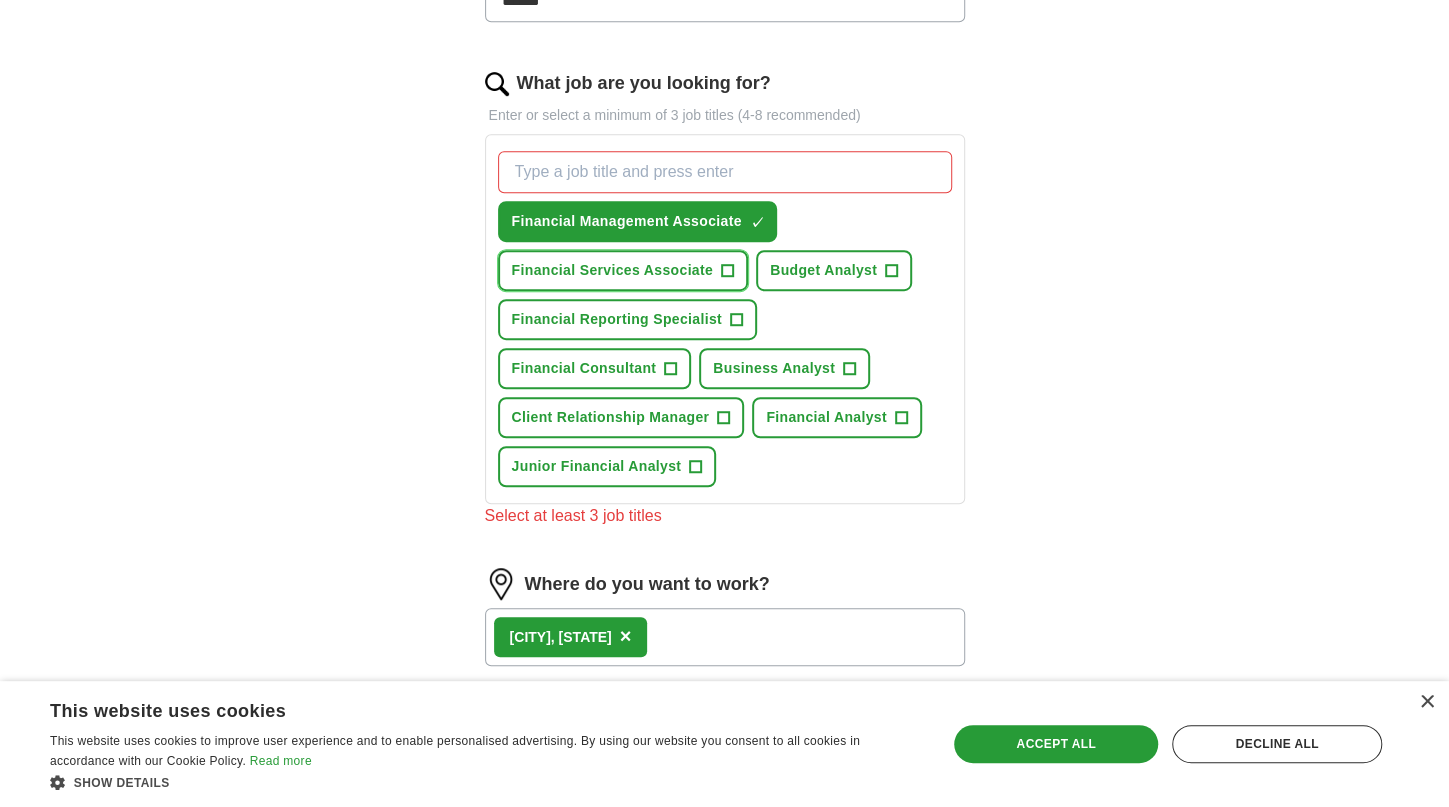 click on "+" at bounding box center (727, 271) 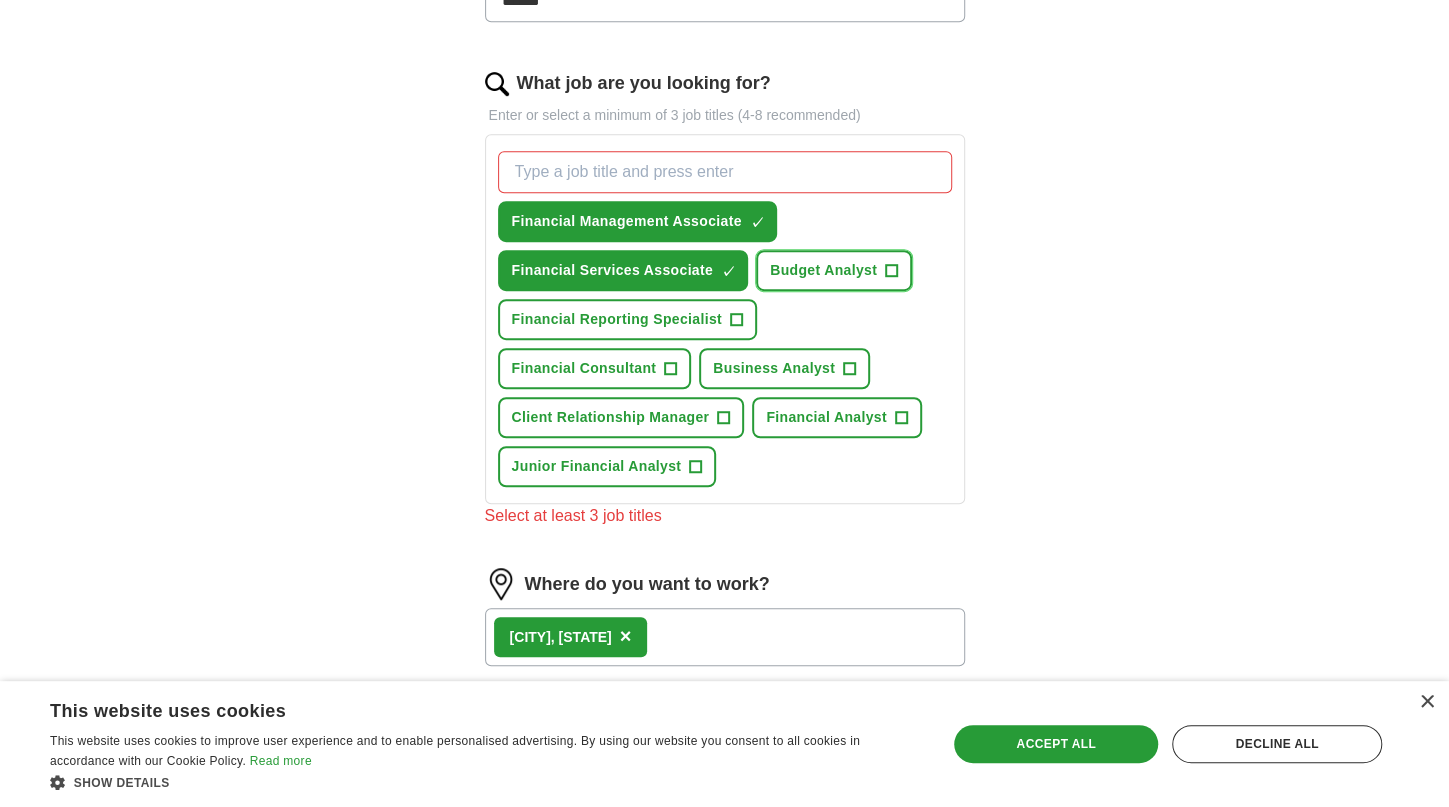 click on "Budget Analyst" at bounding box center (823, 270) 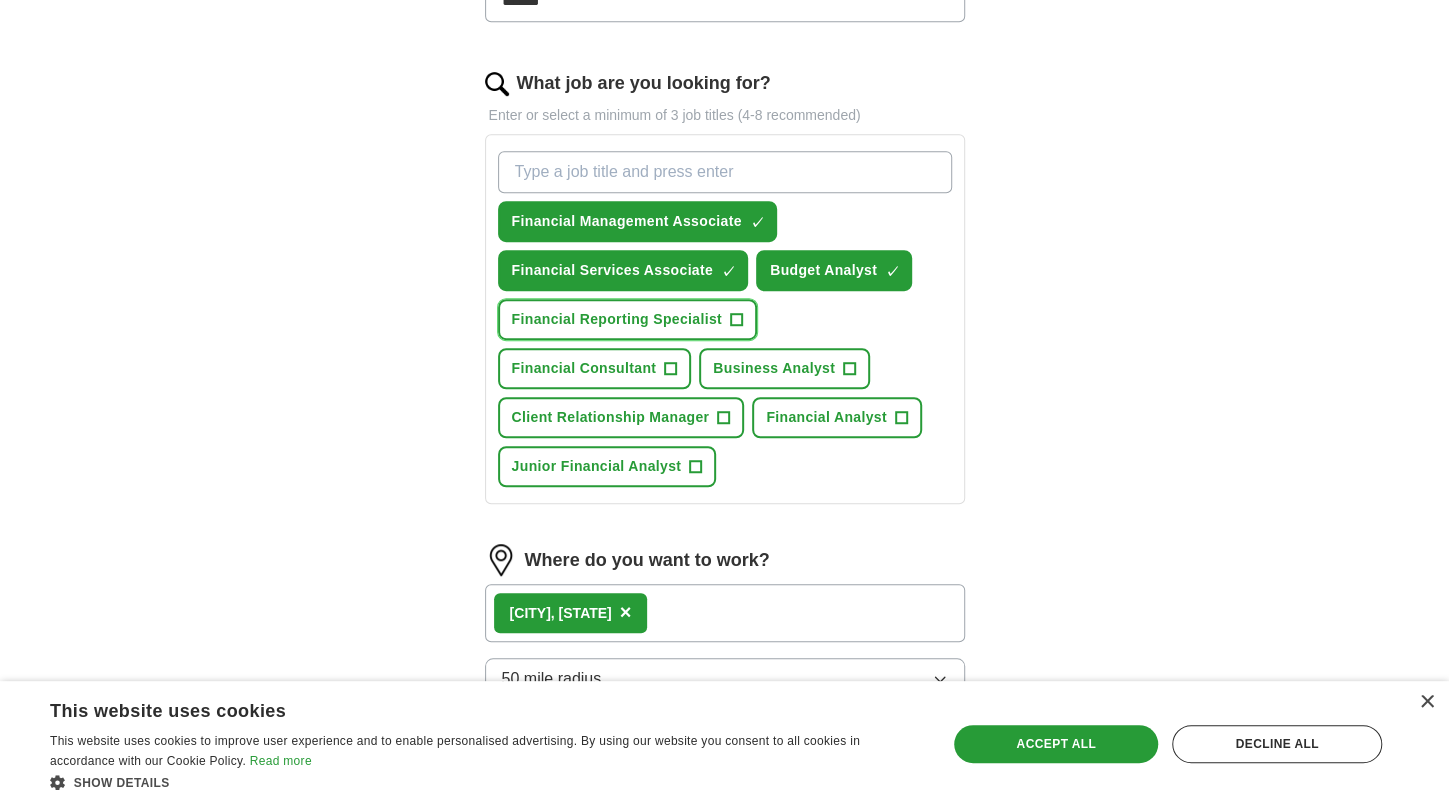 click on "+" at bounding box center (736, 320) 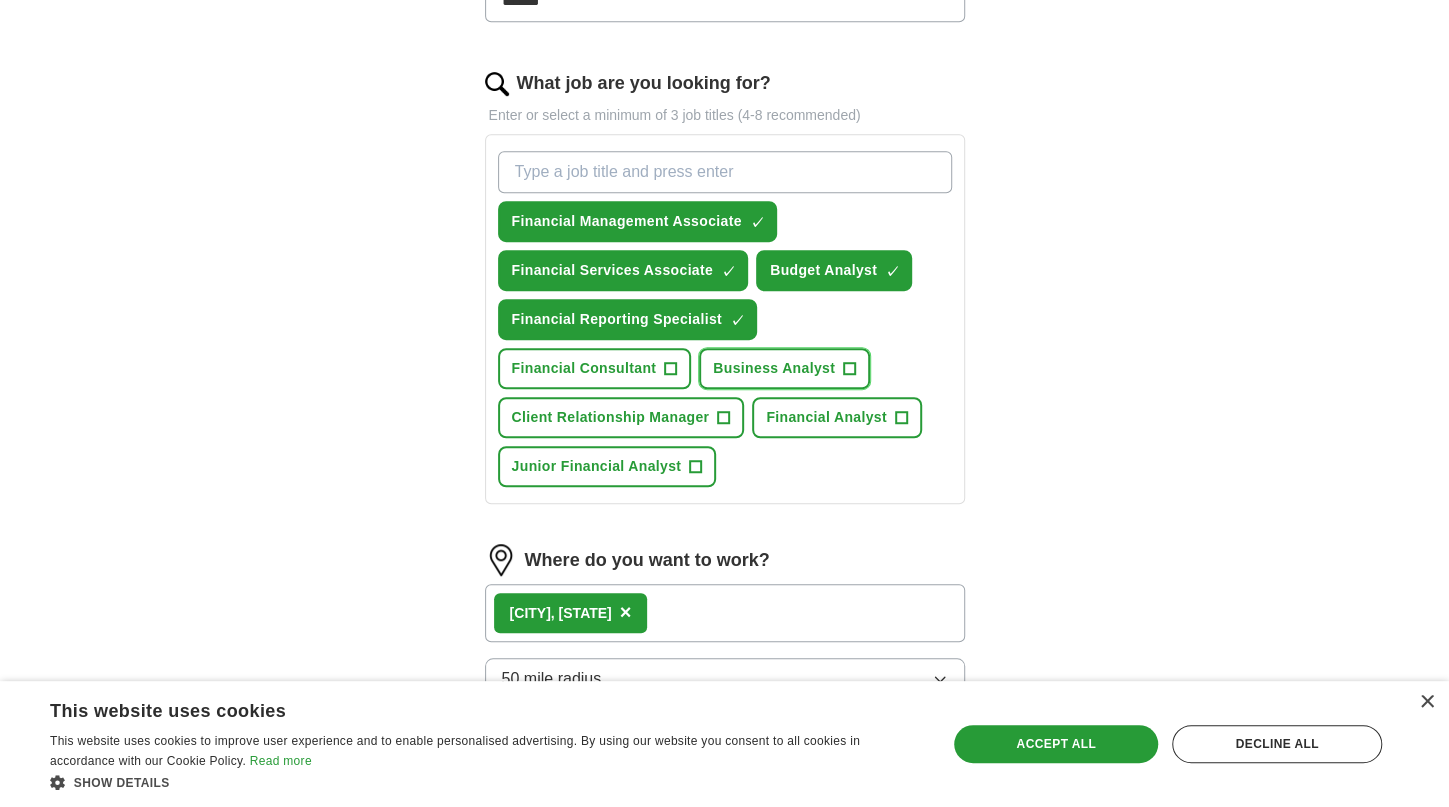 click on "Business Analyst" at bounding box center (774, 368) 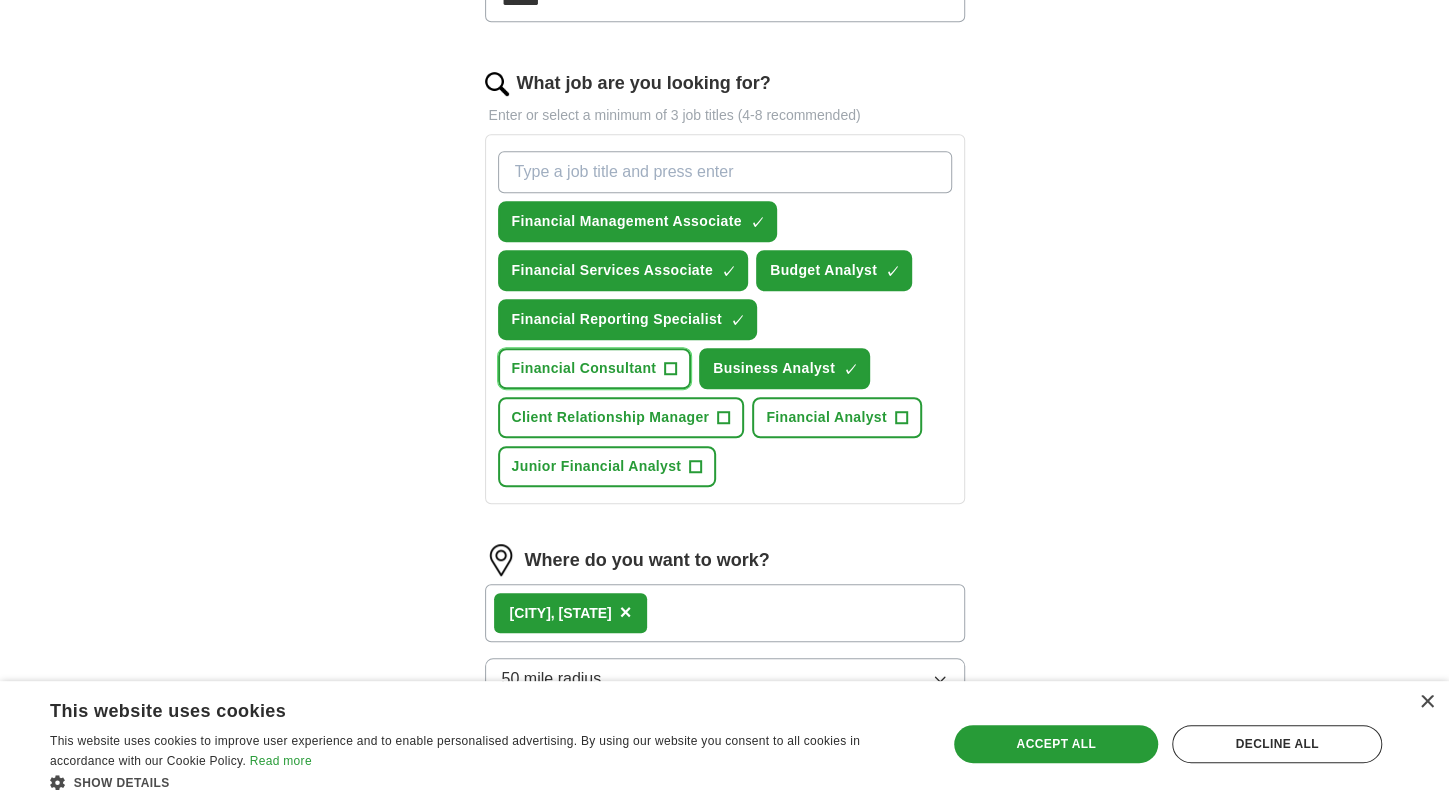 click on "+" at bounding box center (670, 368) 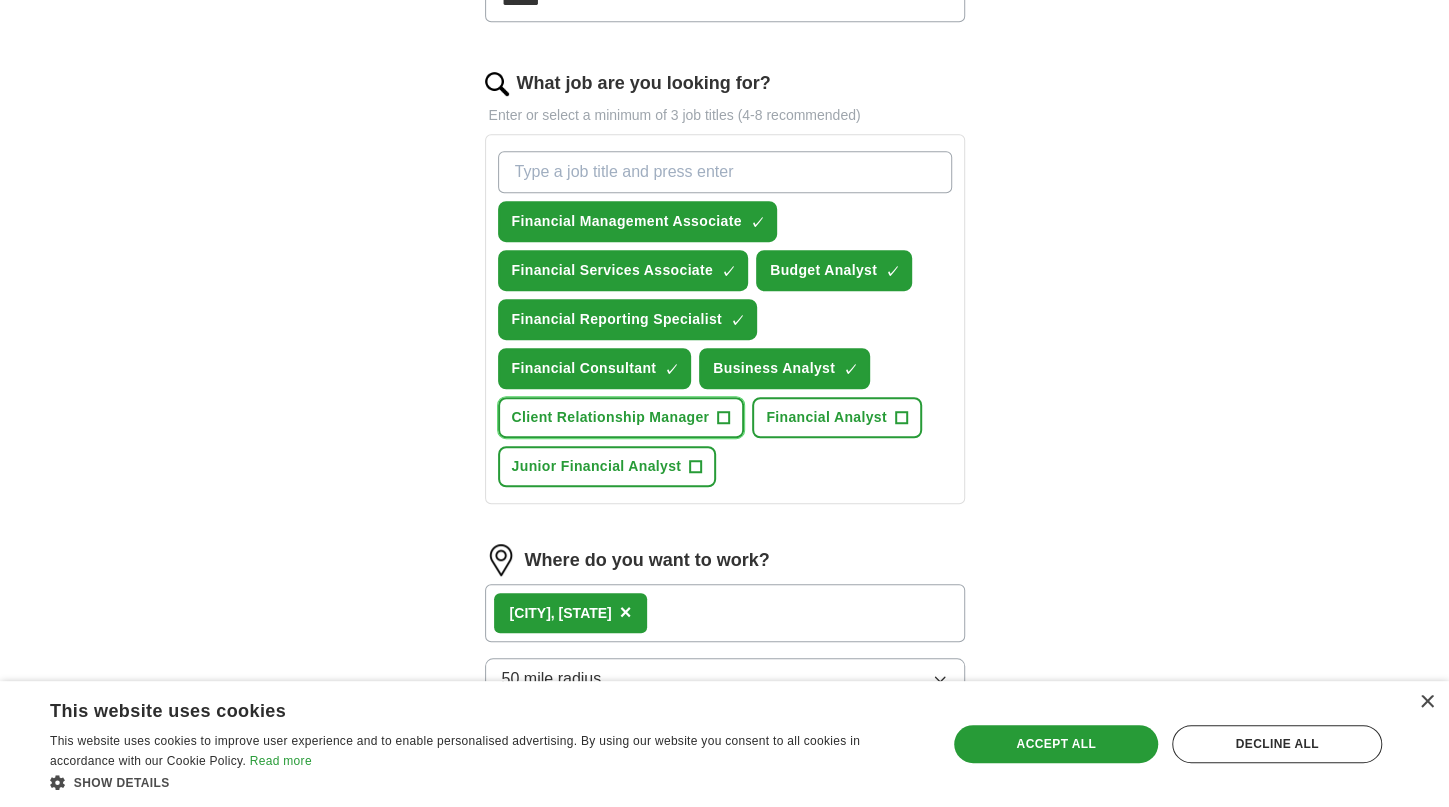click on "Client Relationship Manager" at bounding box center (611, 417) 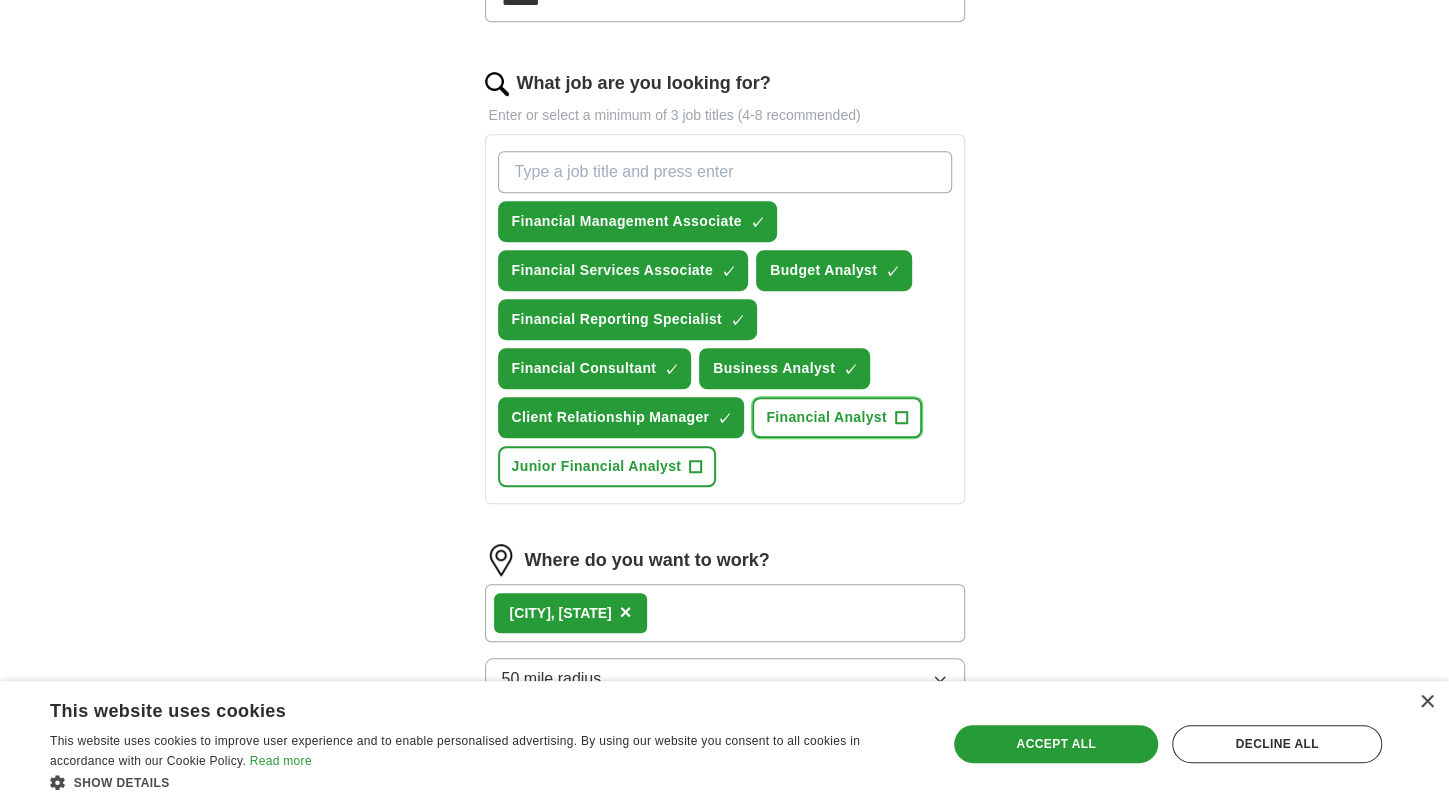 click on "Financial Analyst" at bounding box center (826, 417) 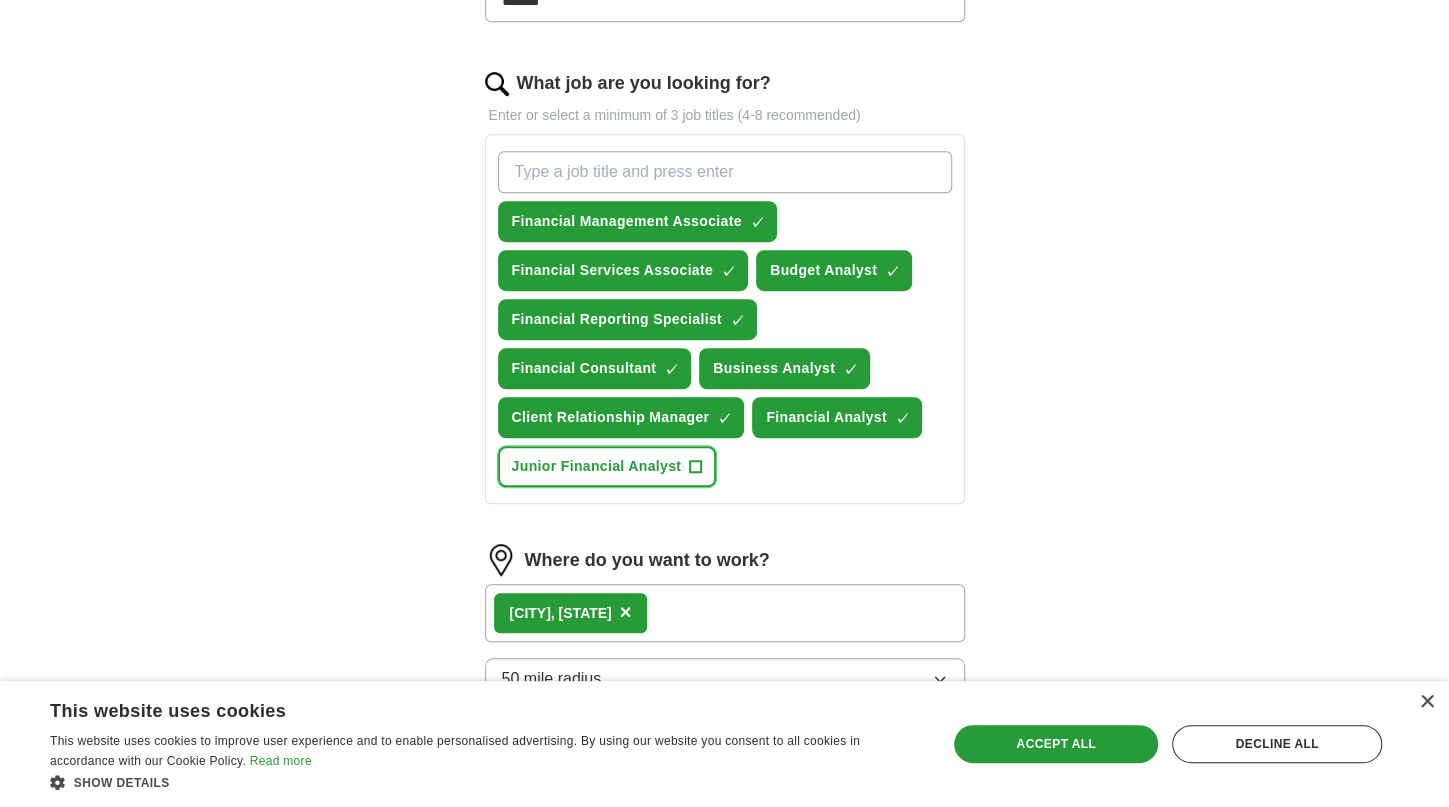 click on "Junior Financial Analyst" at bounding box center [597, 466] 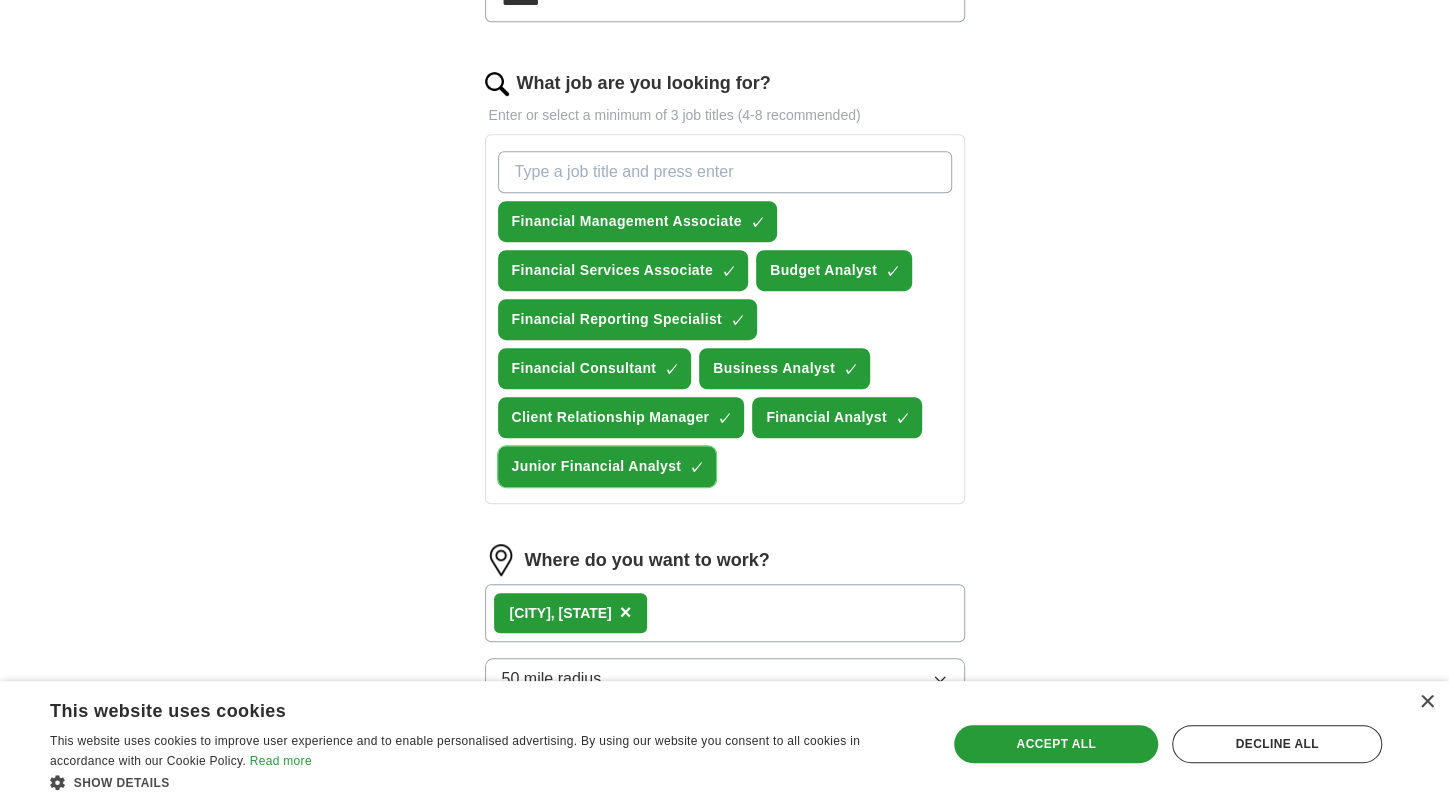 scroll, scrollTop: 859, scrollLeft: 0, axis: vertical 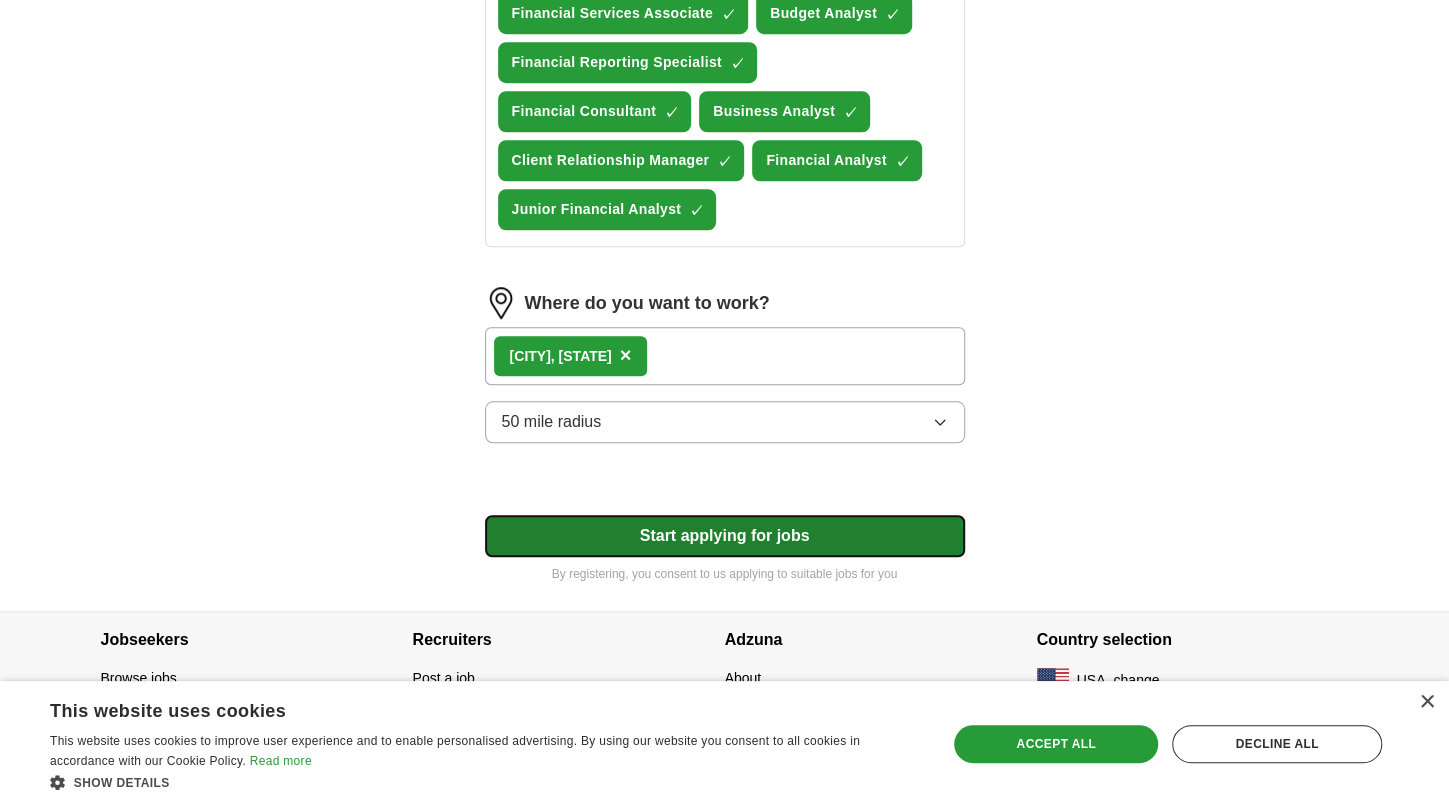 click on "Start applying for jobs" at bounding box center (725, 536) 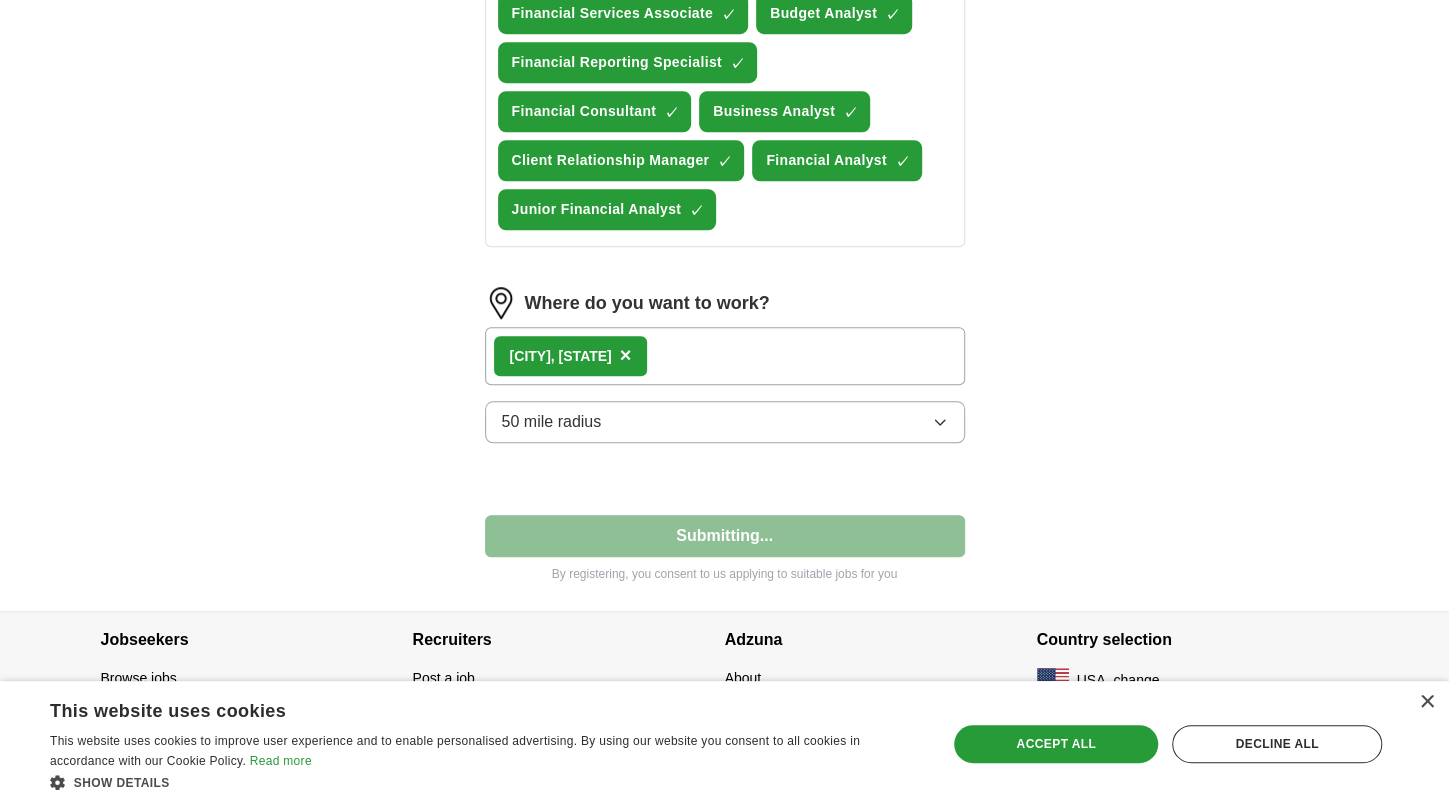 select on "**" 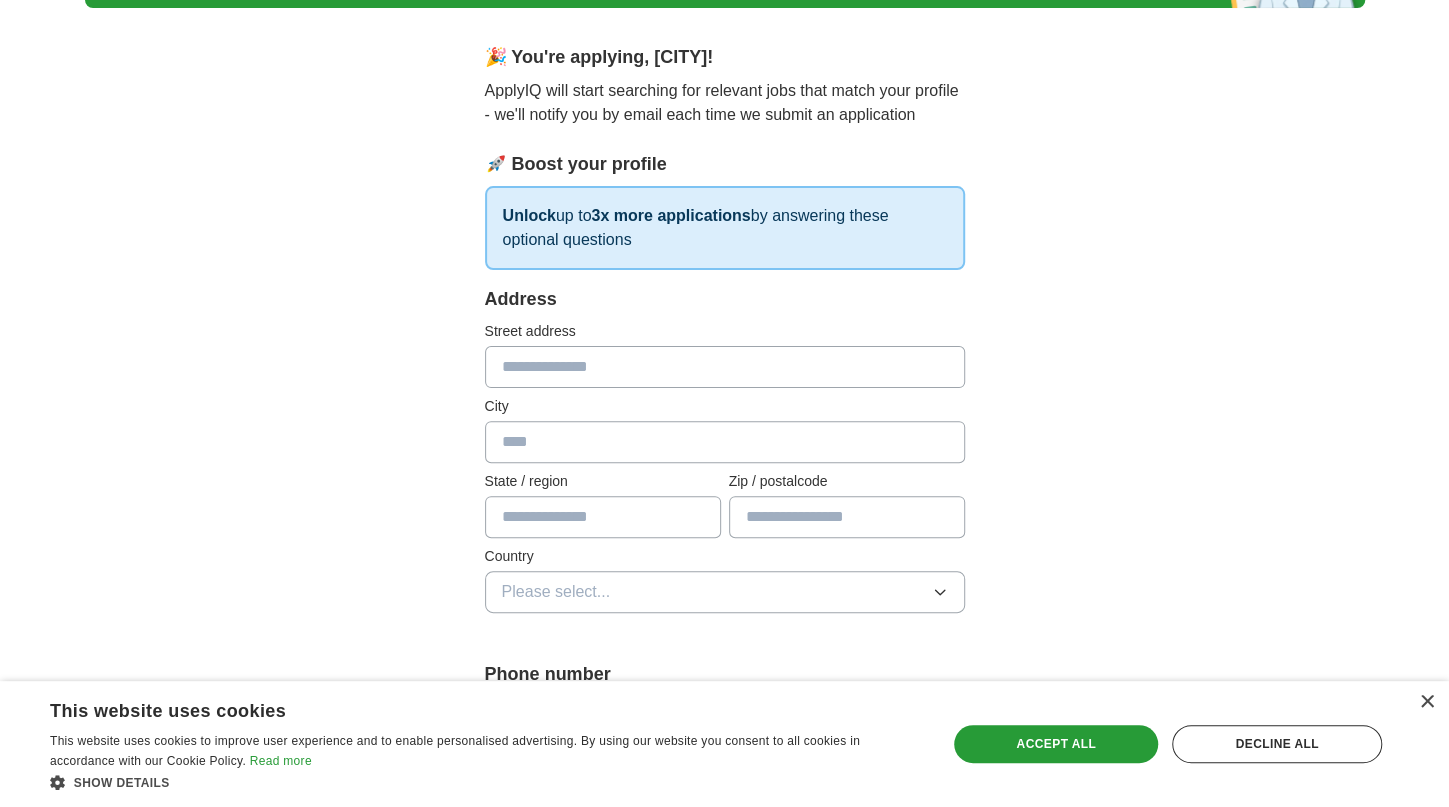 scroll, scrollTop: 150, scrollLeft: 0, axis: vertical 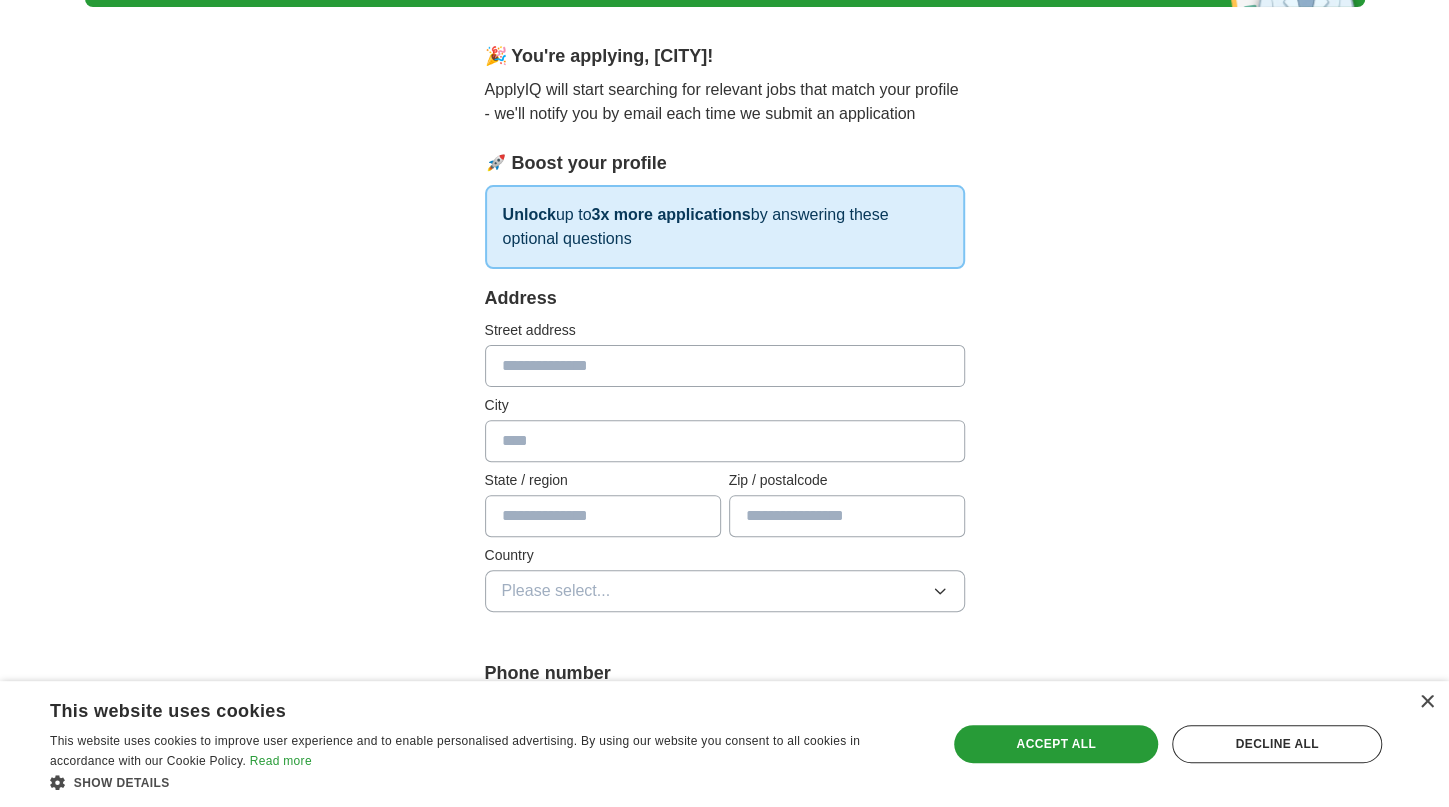 click at bounding box center [725, 366] 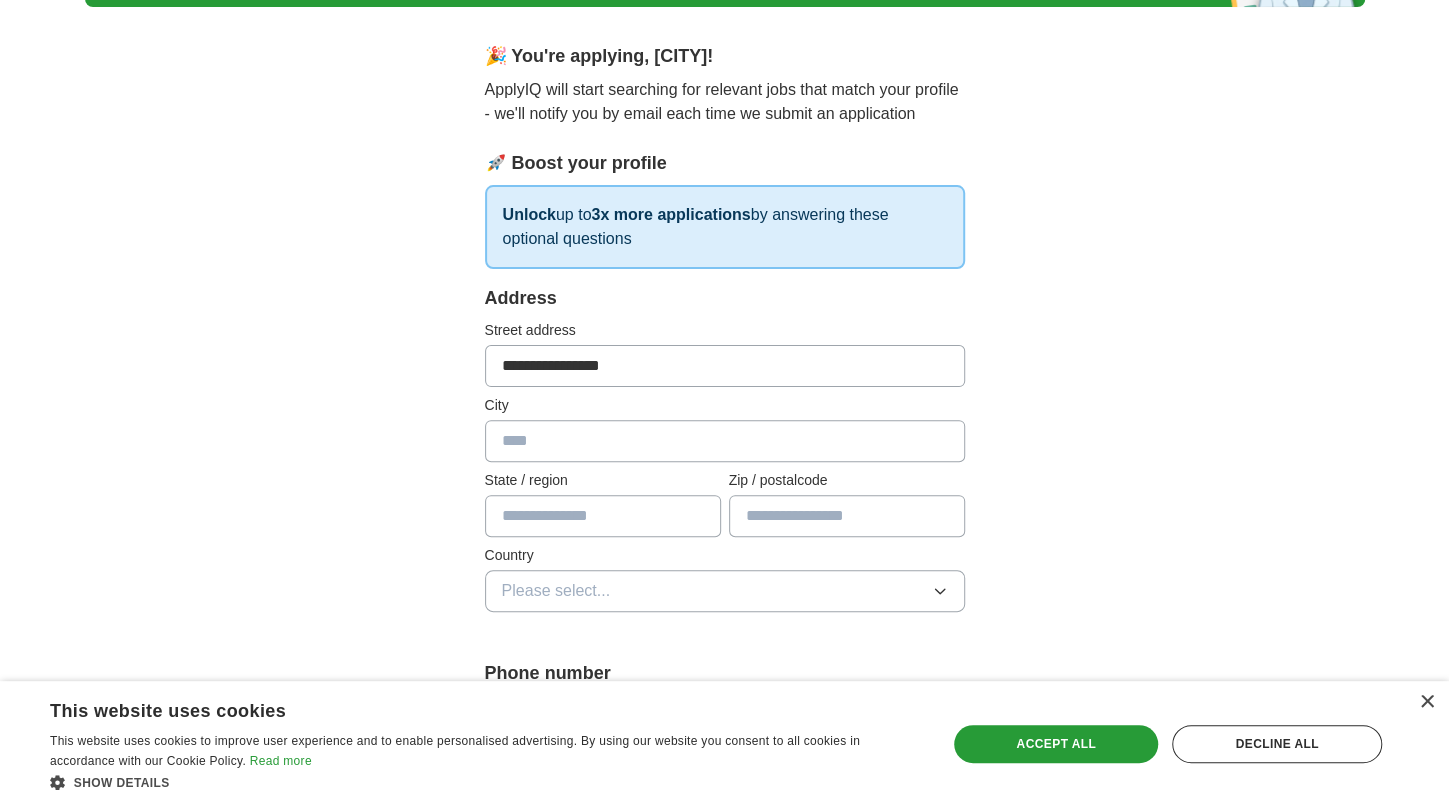 type on "**********" 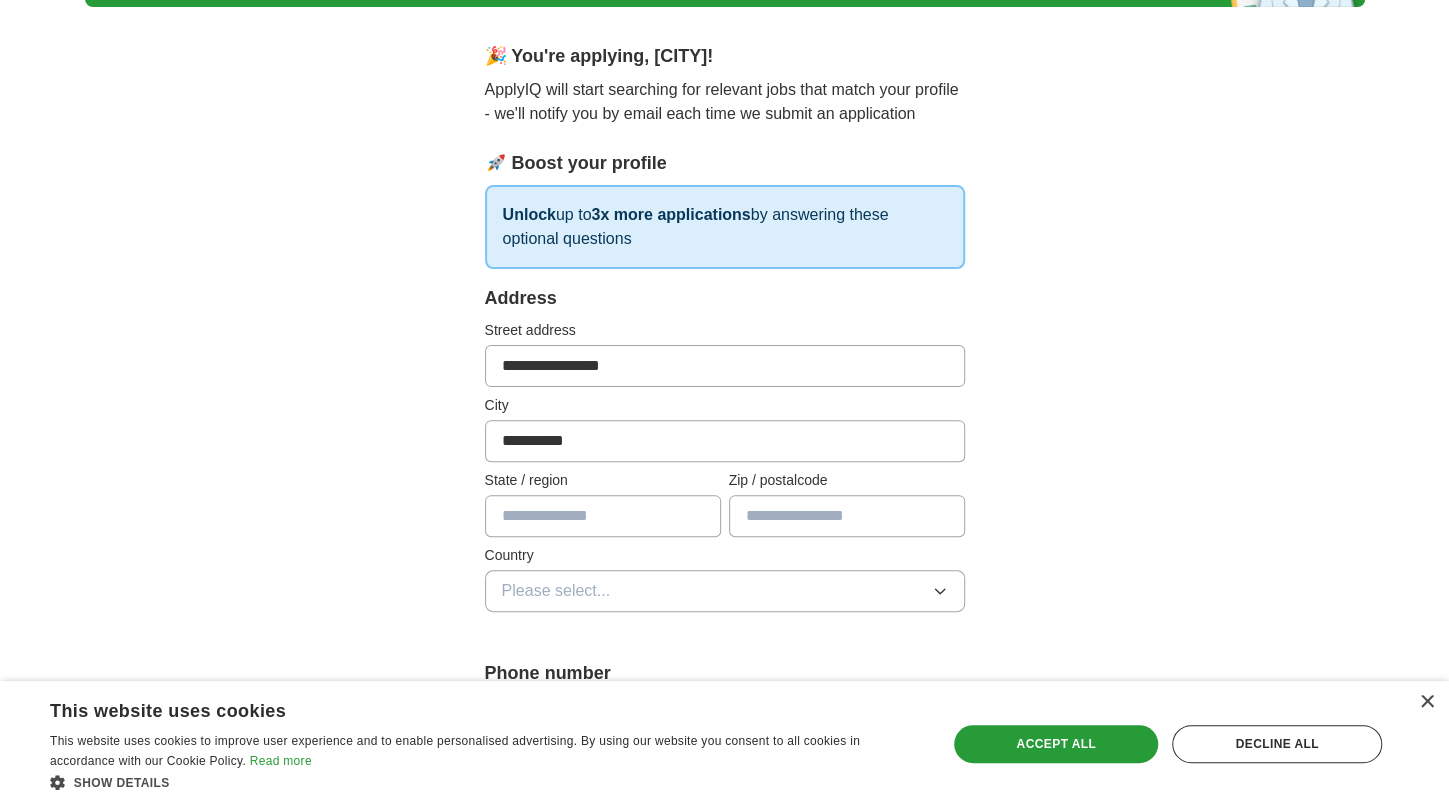 type on "****" 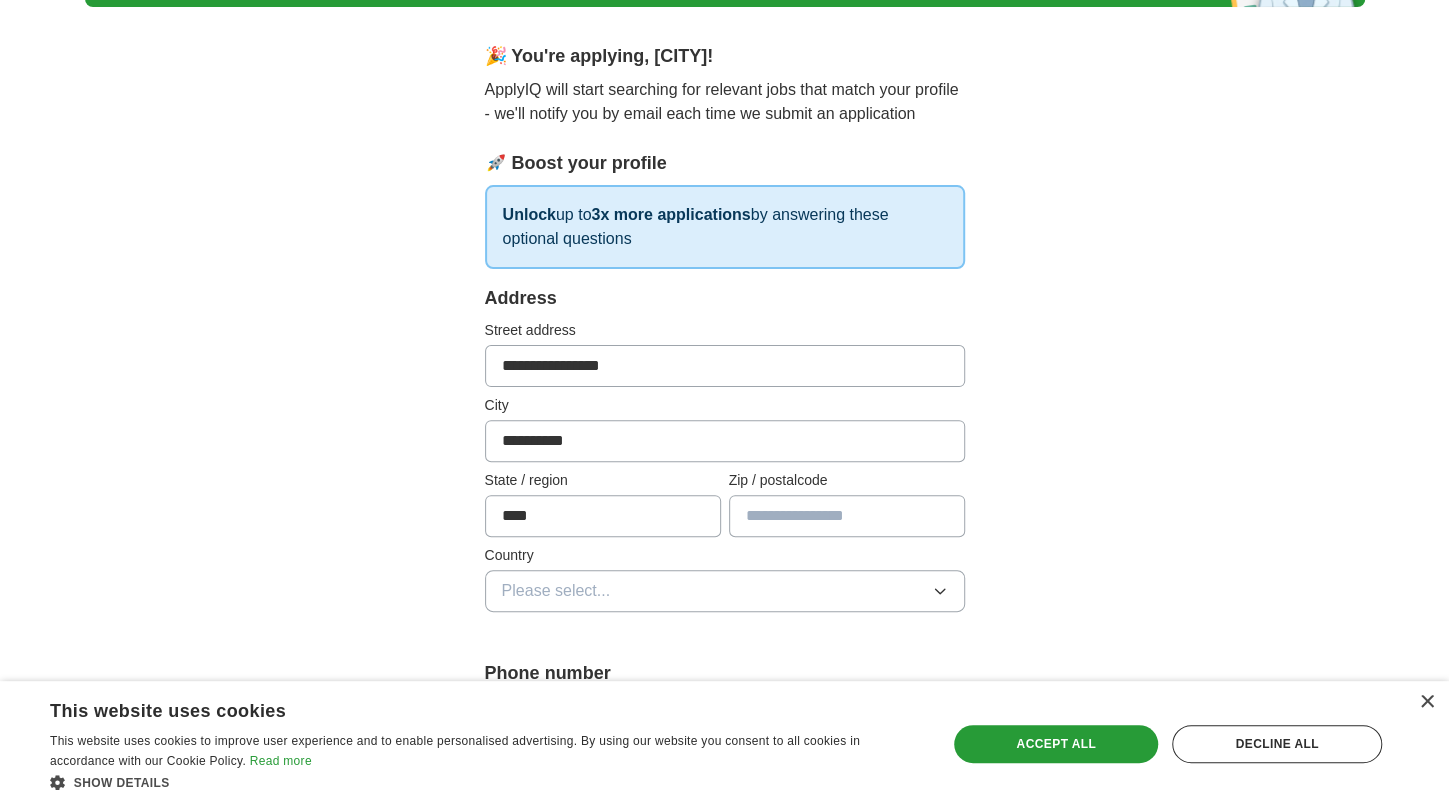 type on "*****" 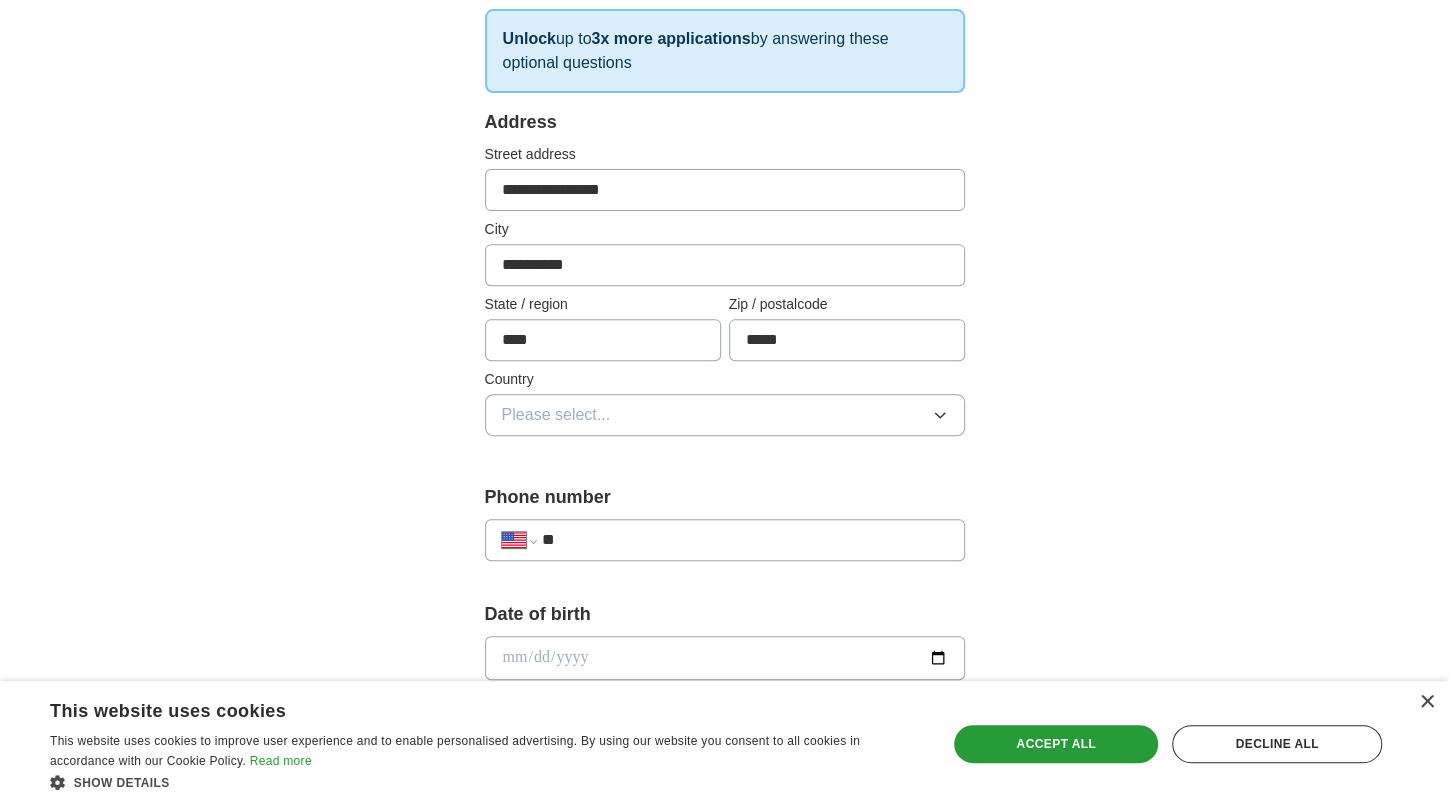 scroll, scrollTop: 362, scrollLeft: 0, axis: vertical 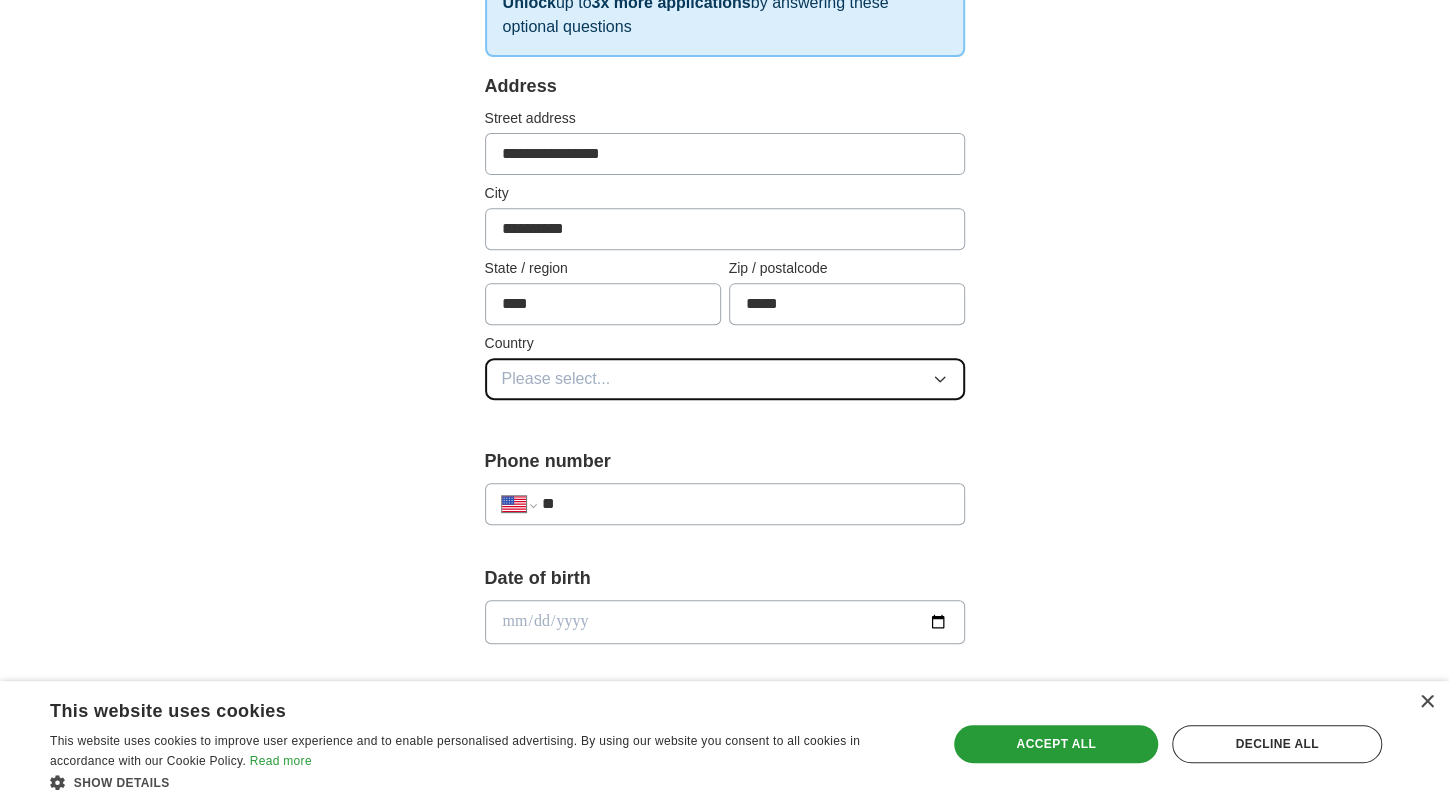 click on "Please select..." at bounding box center (725, 379) 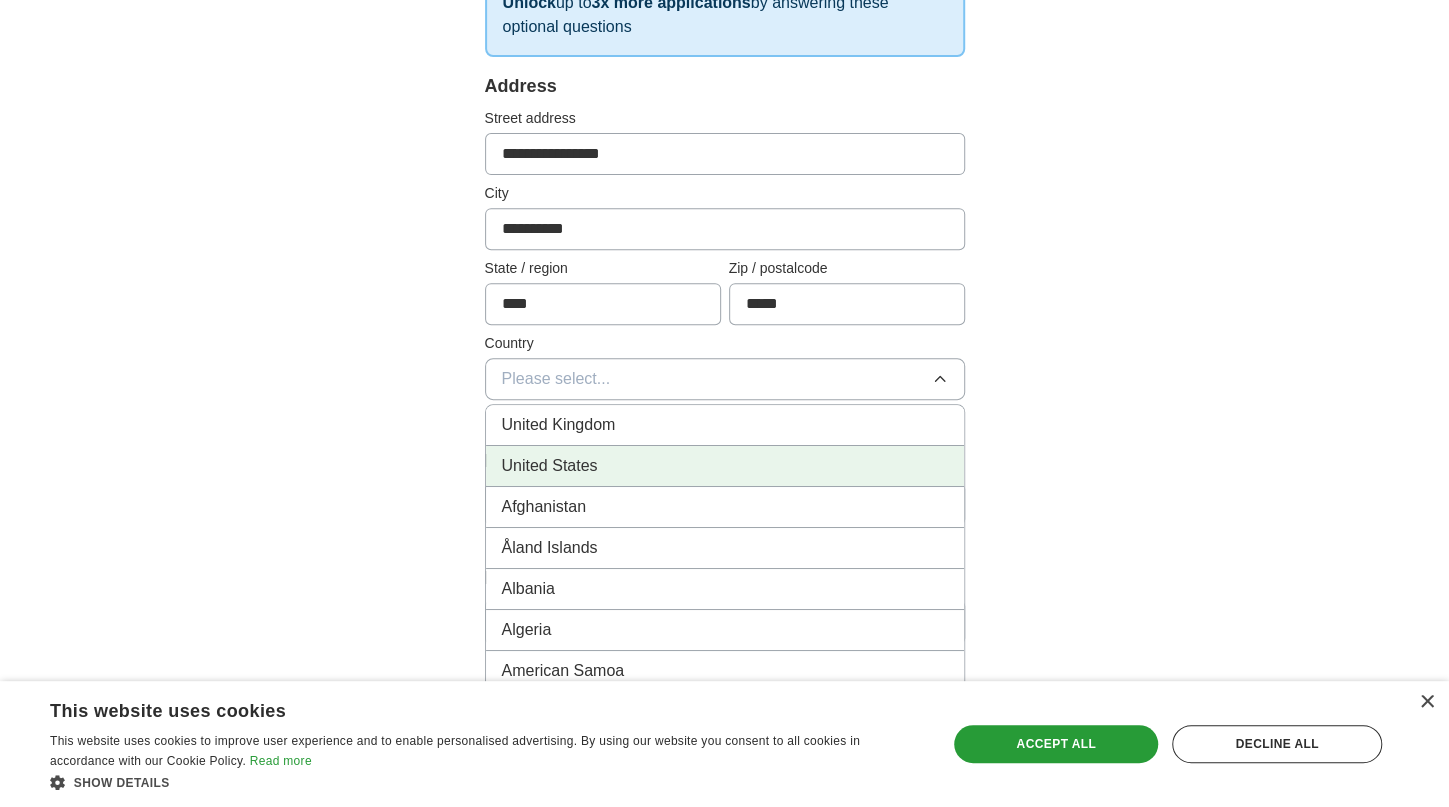click on "United States" at bounding box center [725, 466] 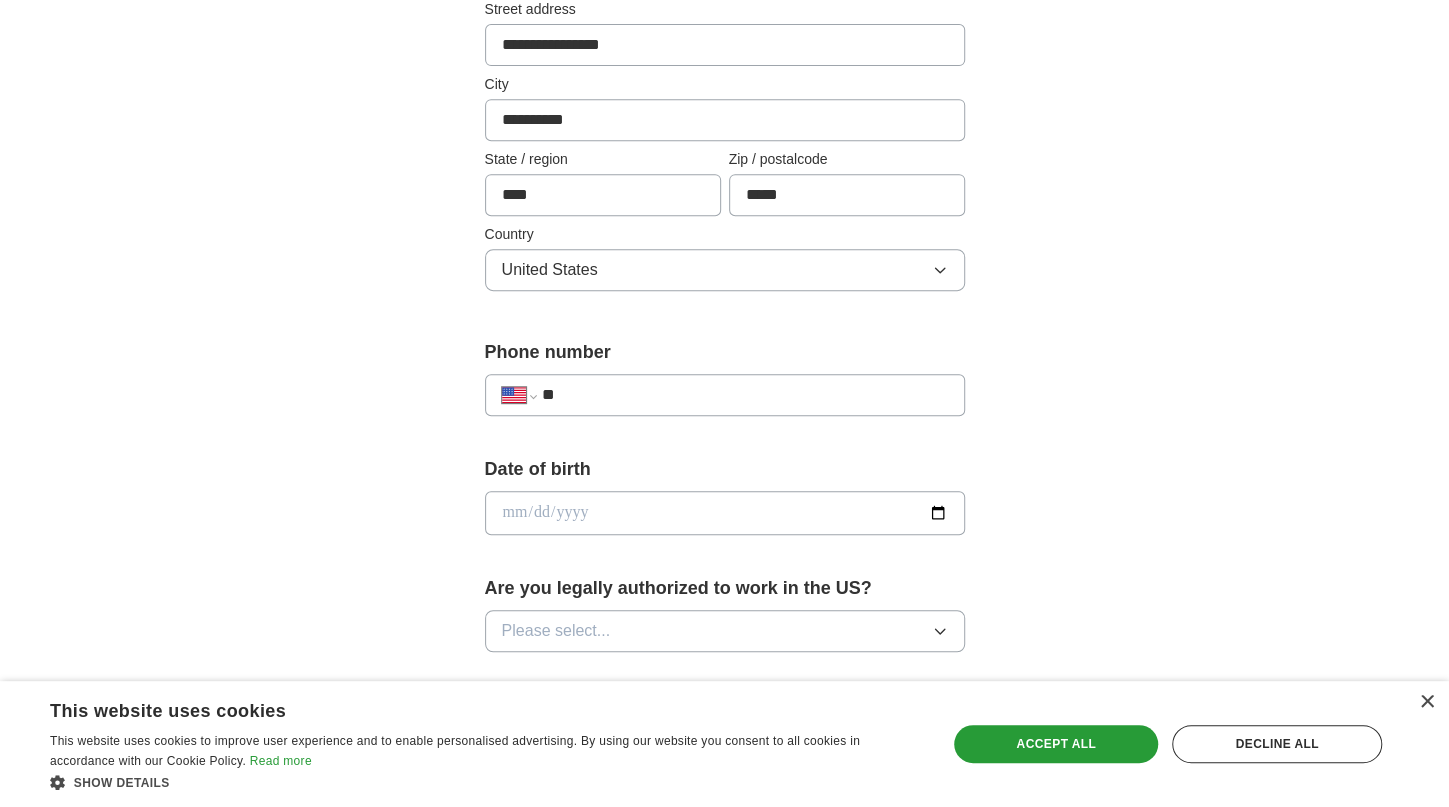 scroll, scrollTop: 505, scrollLeft: 0, axis: vertical 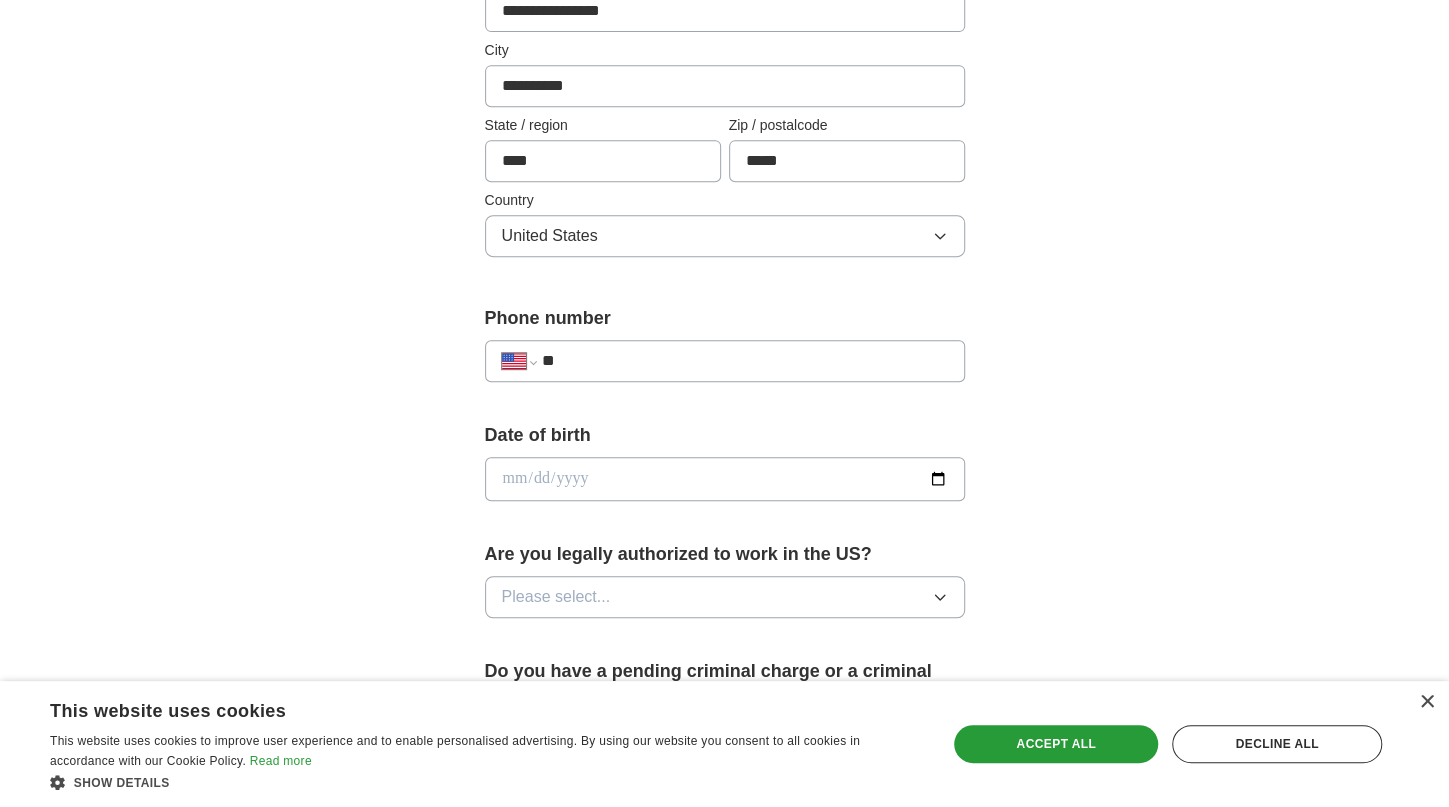 click on "**********" at bounding box center (725, 361) 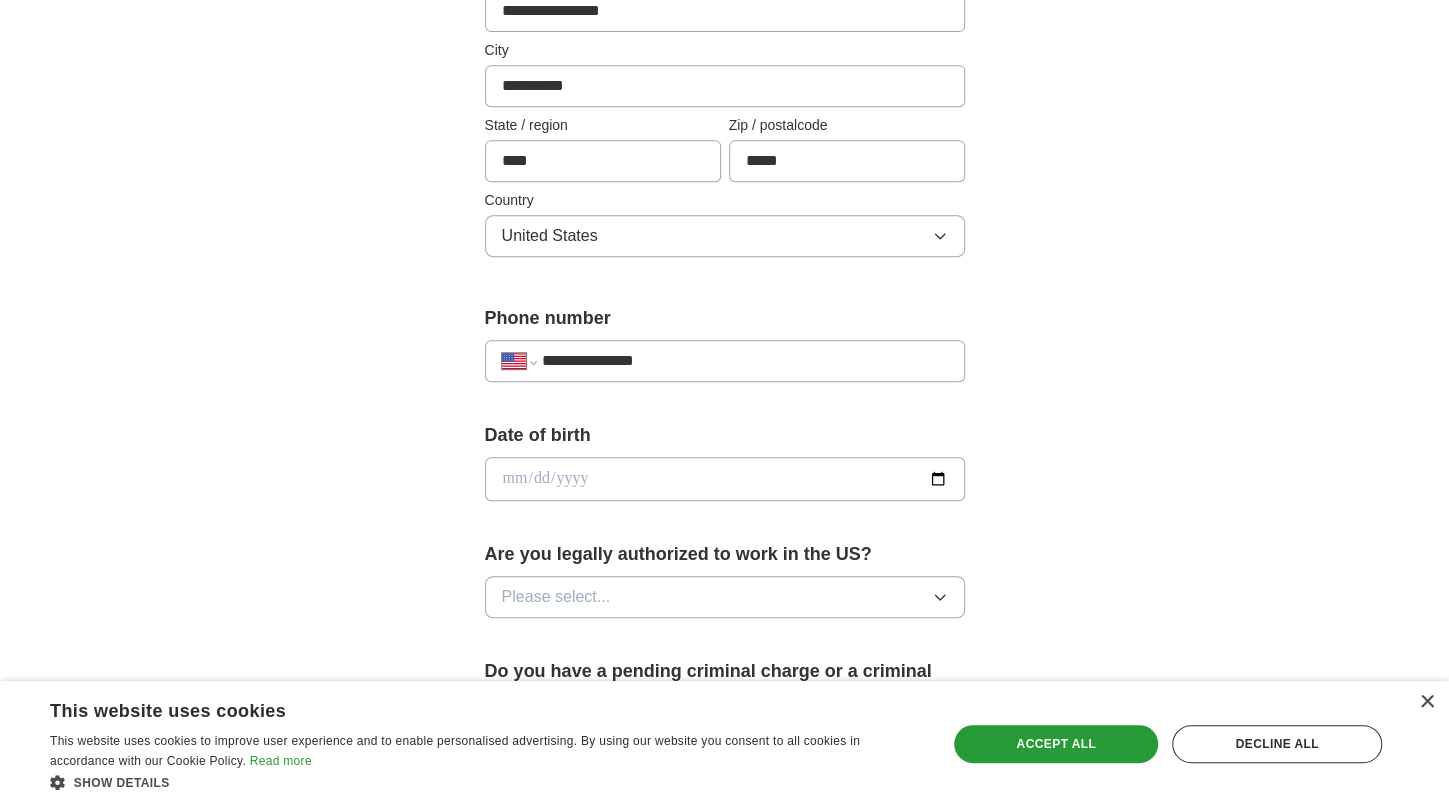 type on "**********" 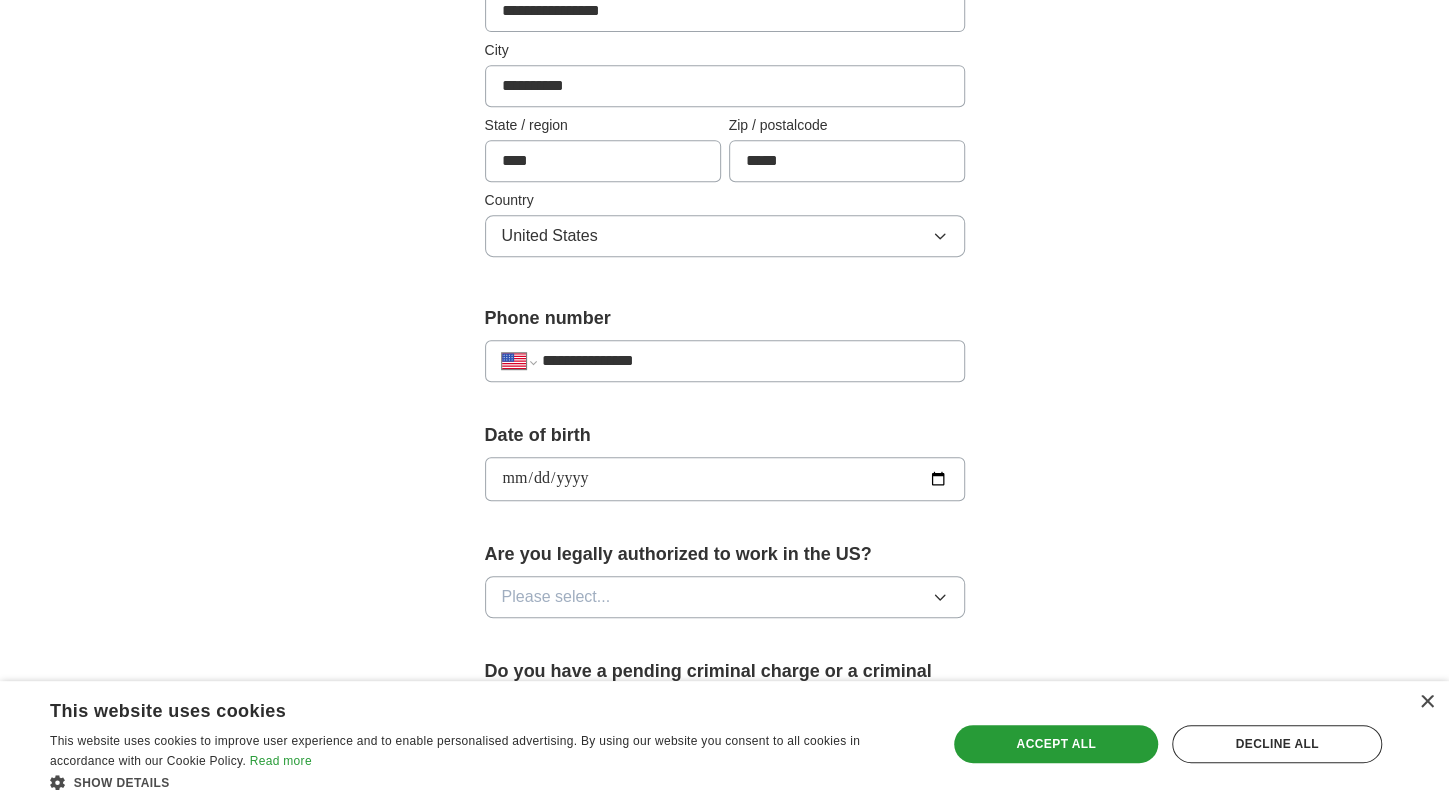 type on "**********" 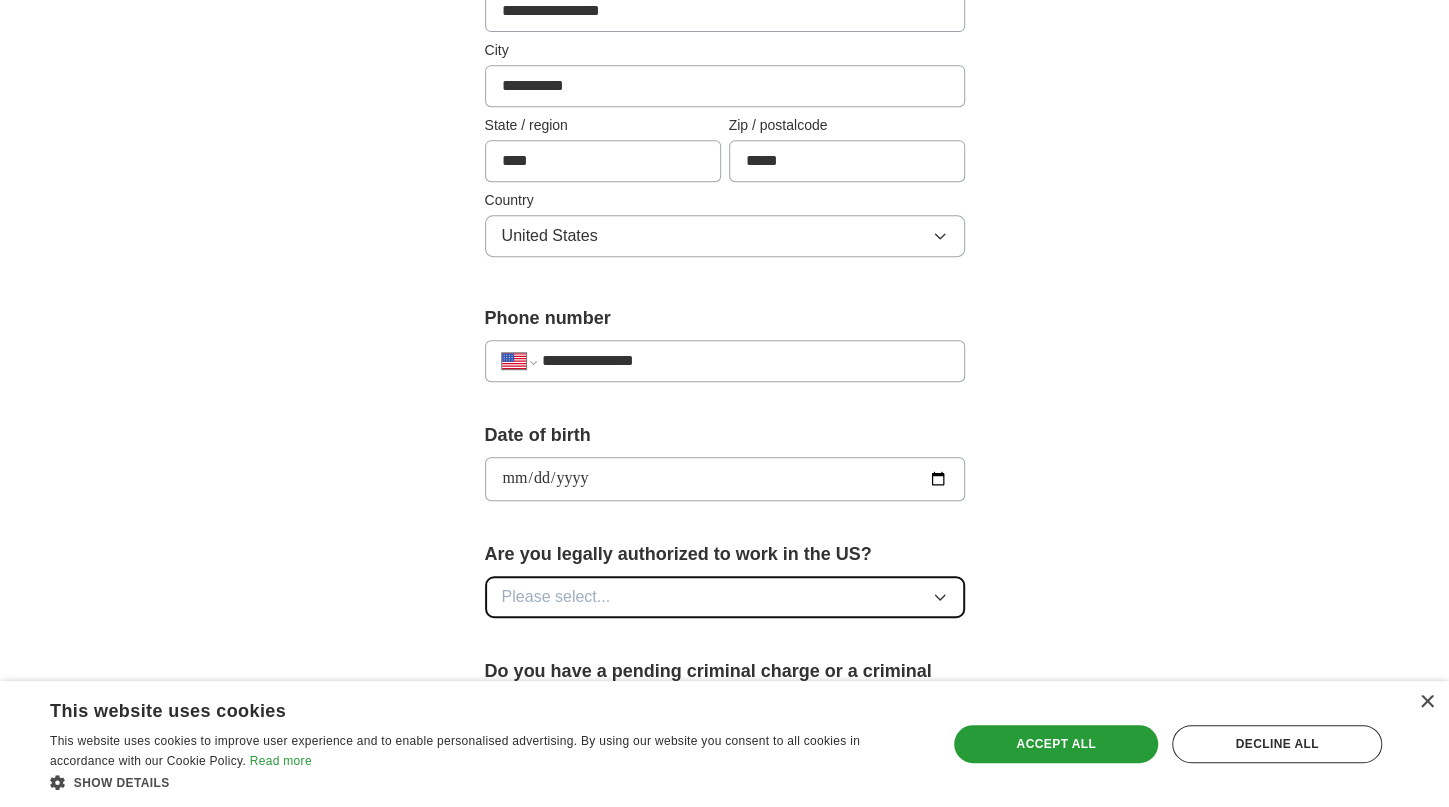 click on "Please select..." at bounding box center (725, 597) 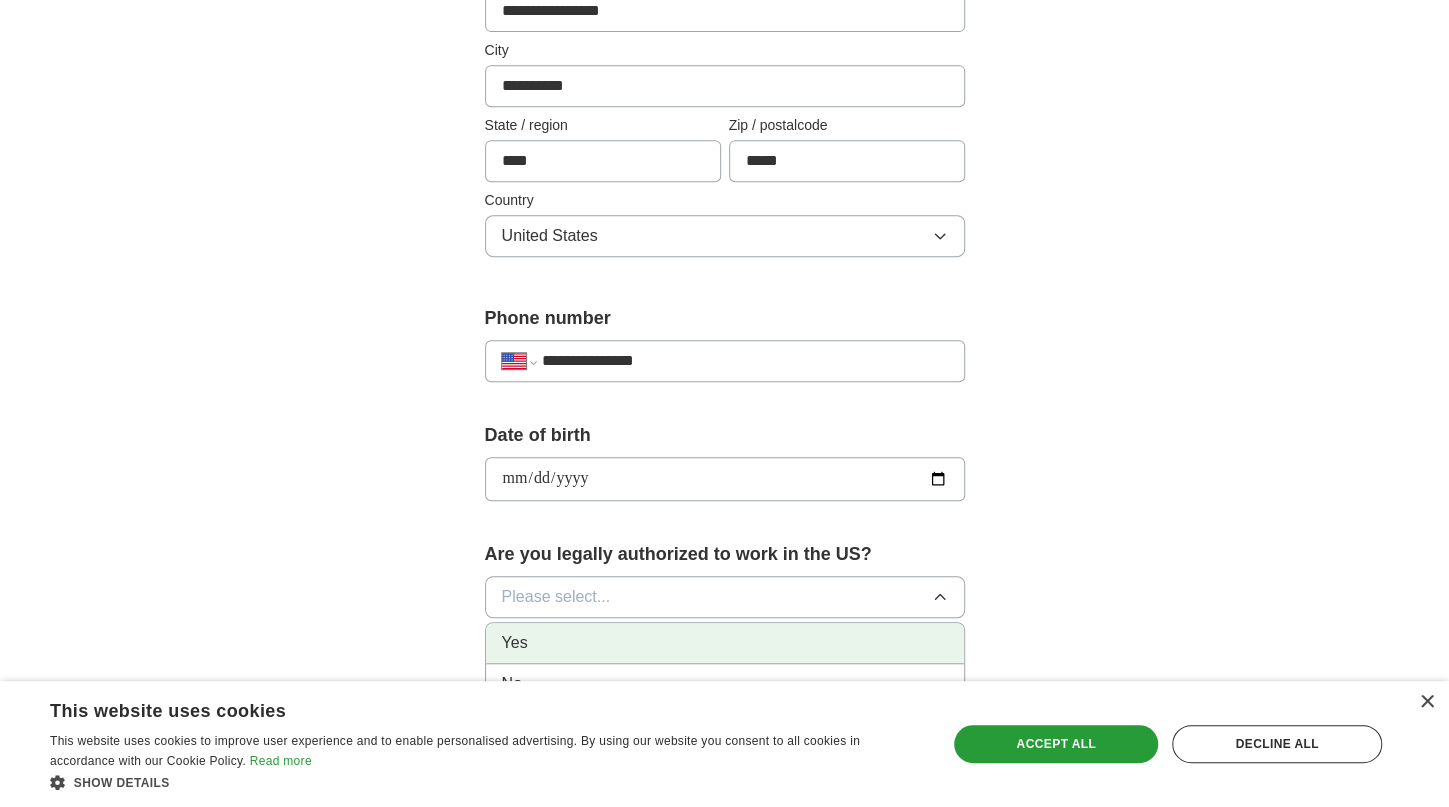 click on "Yes" at bounding box center (725, 643) 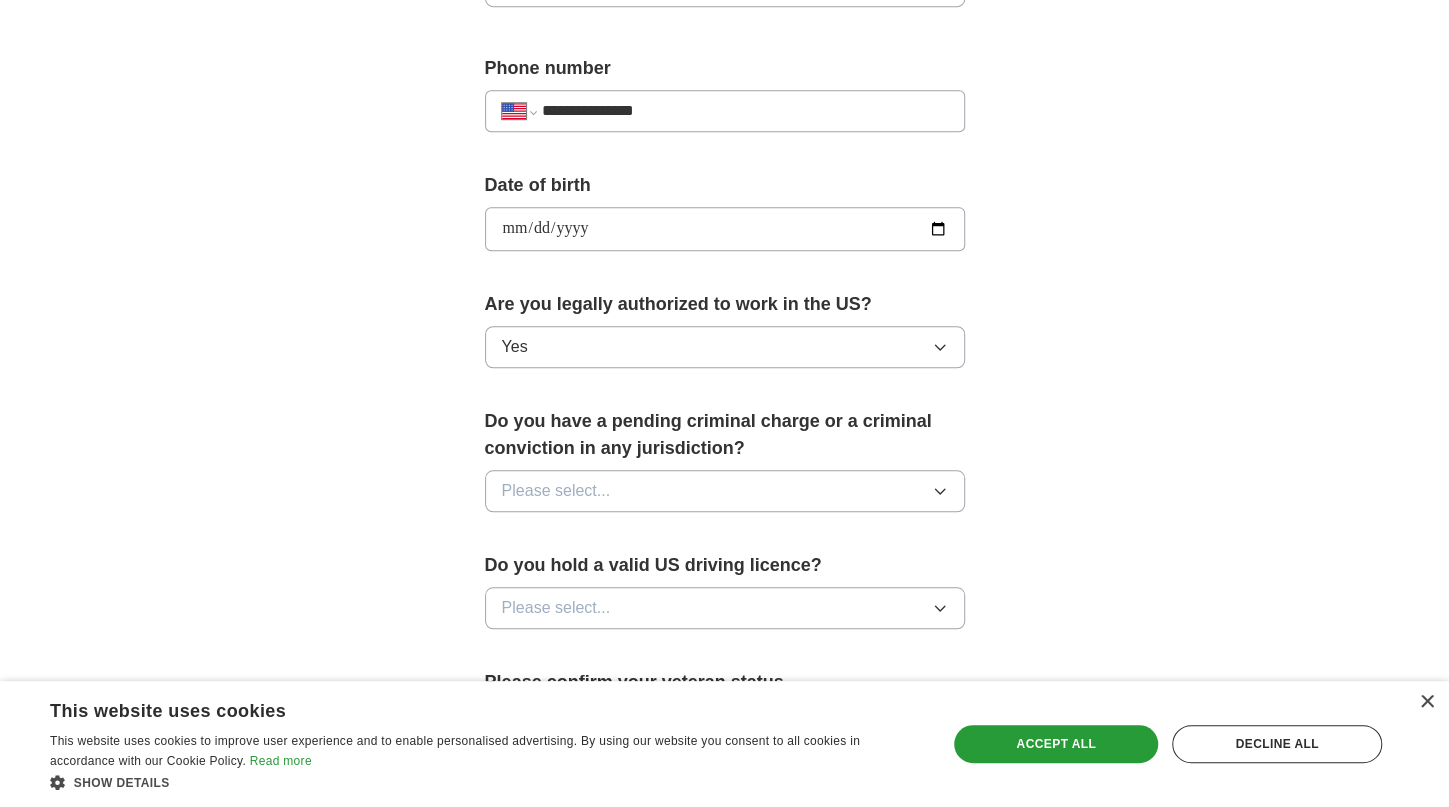 scroll, scrollTop: 756, scrollLeft: 0, axis: vertical 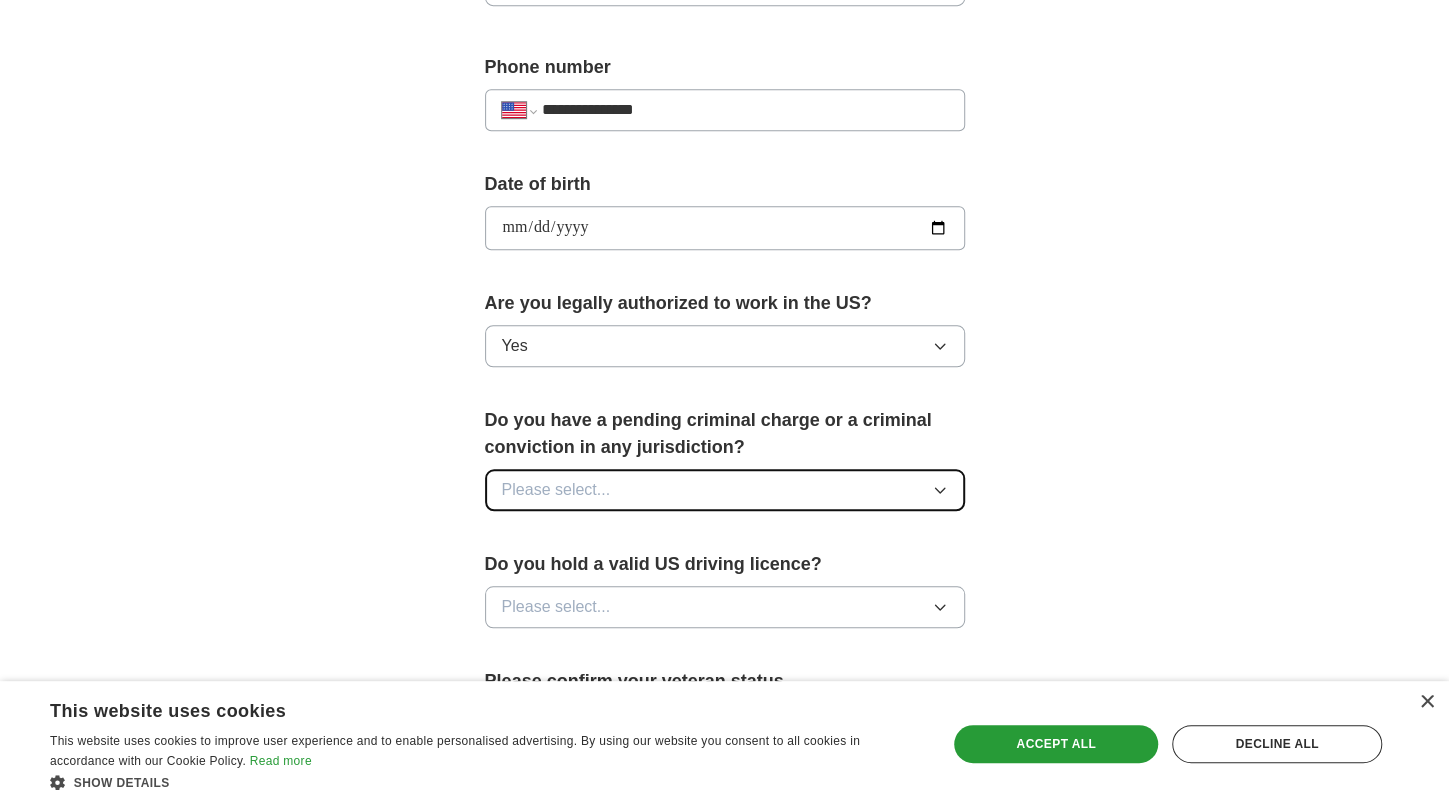 click on "Please select..." at bounding box center (725, 490) 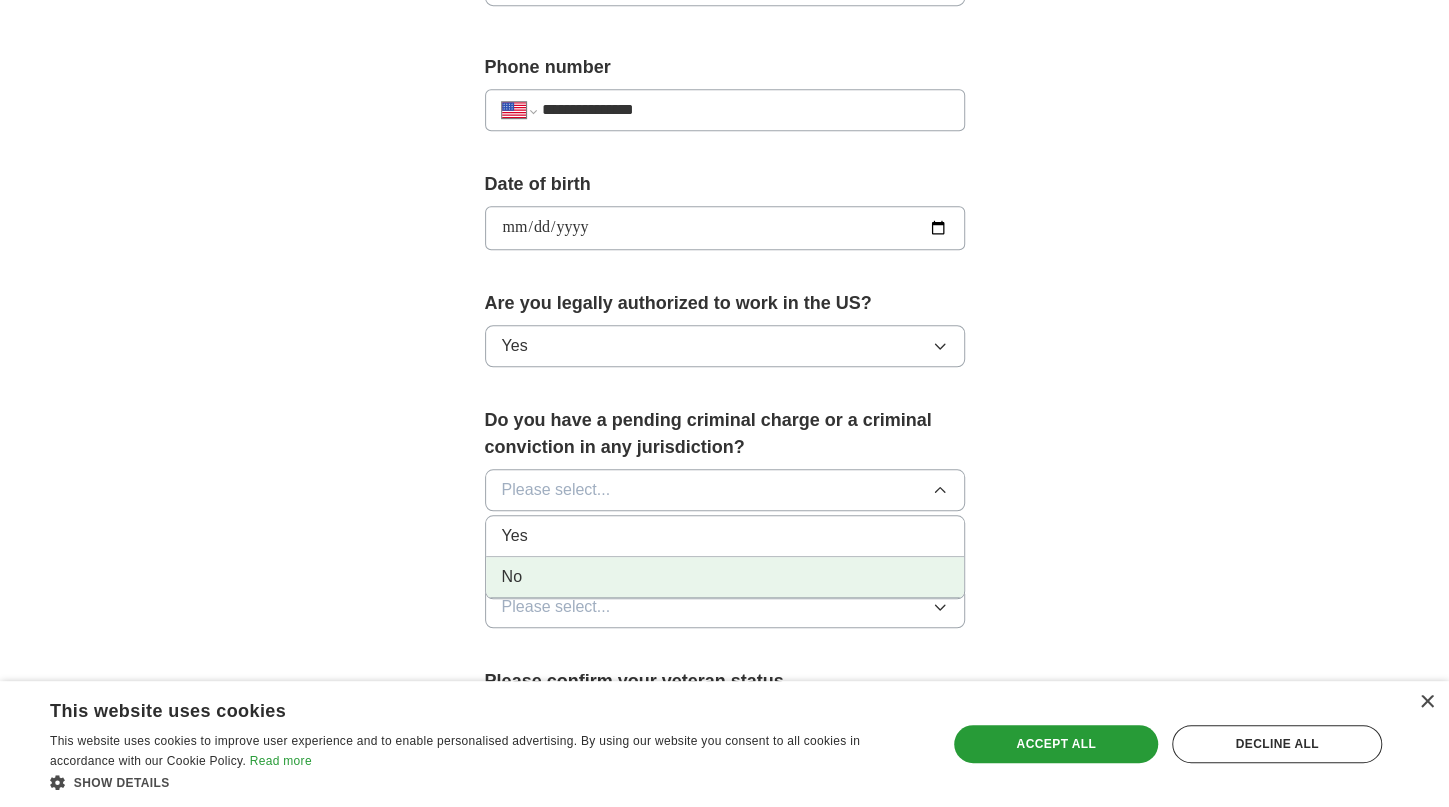 click on "No" at bounding box center [725, 577] 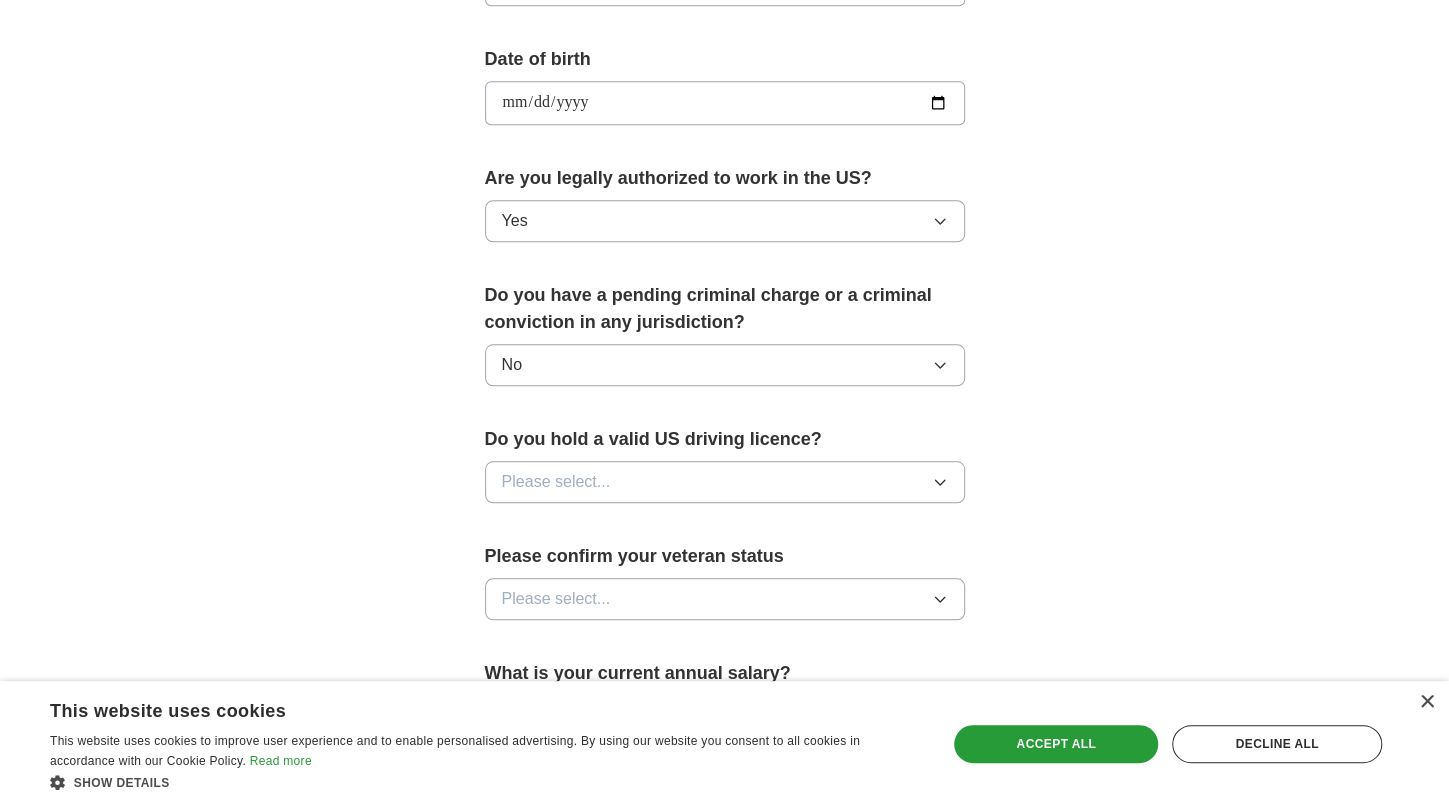 scroll, scrollTop: 886, scrollLeft: 0, axis: vertical 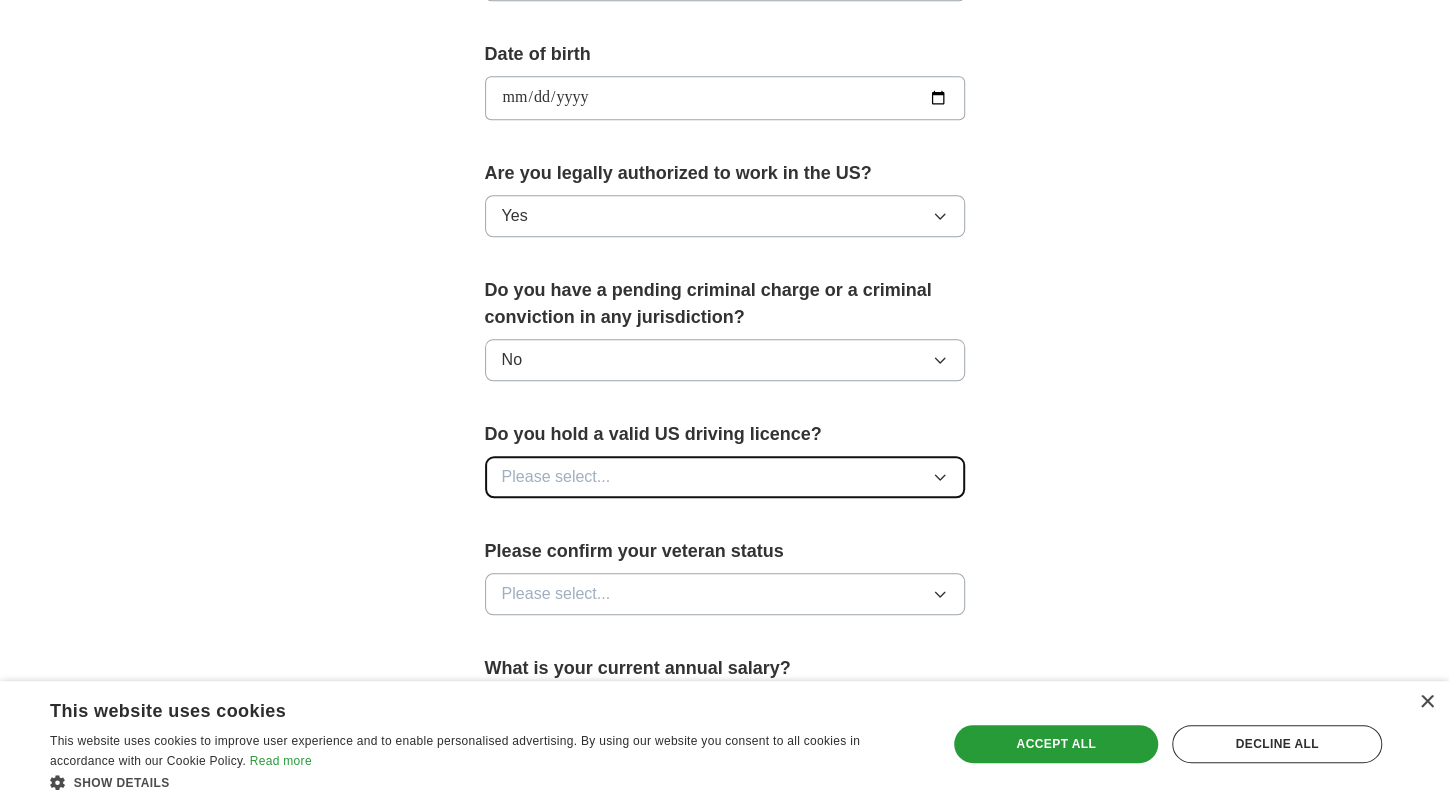 click on "Please select..." at bounding box center [725, 477] 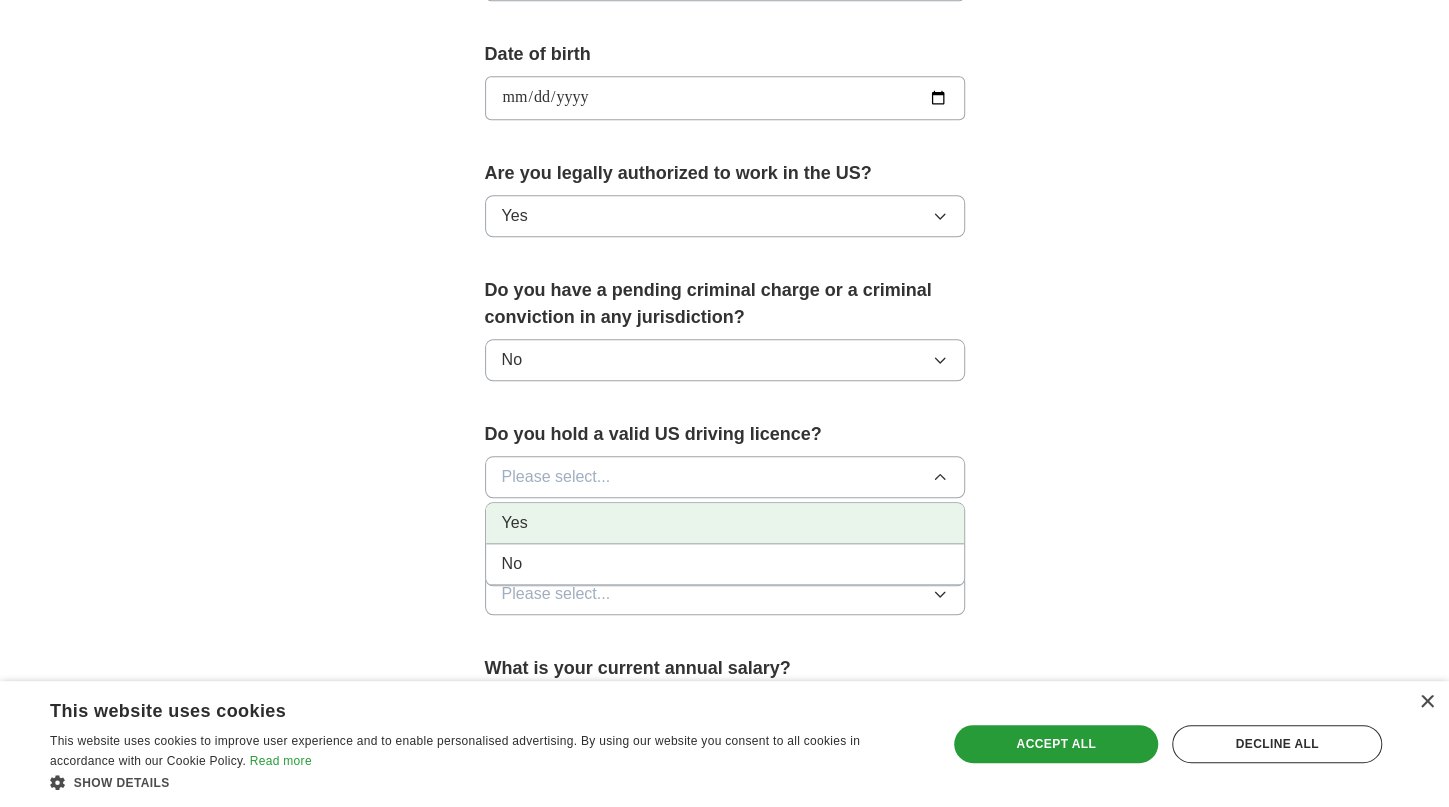 click on "Yes" at bounding box center [725, 523] 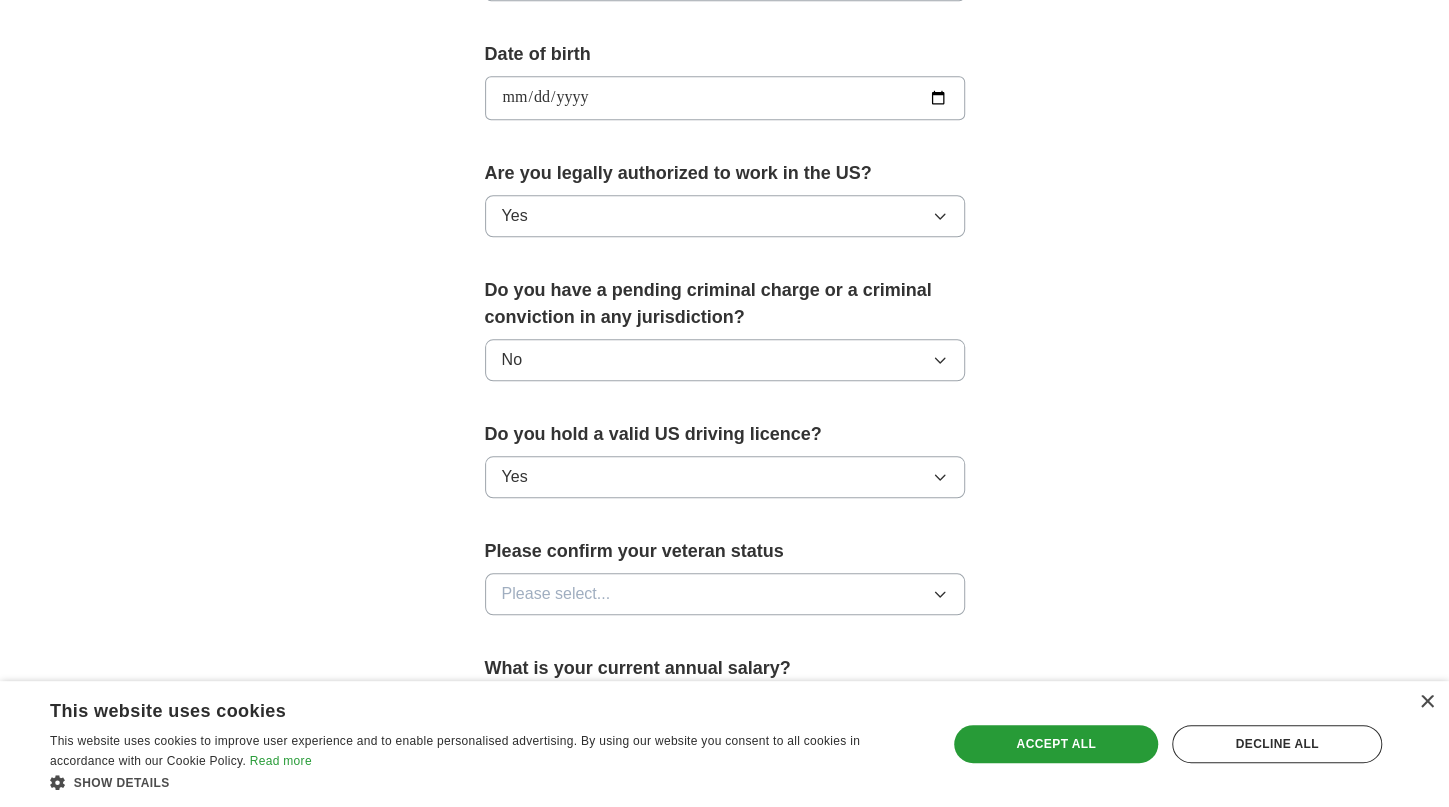 scroll, scrollTop: 1013, scrollLeft: 0, axis: vertical 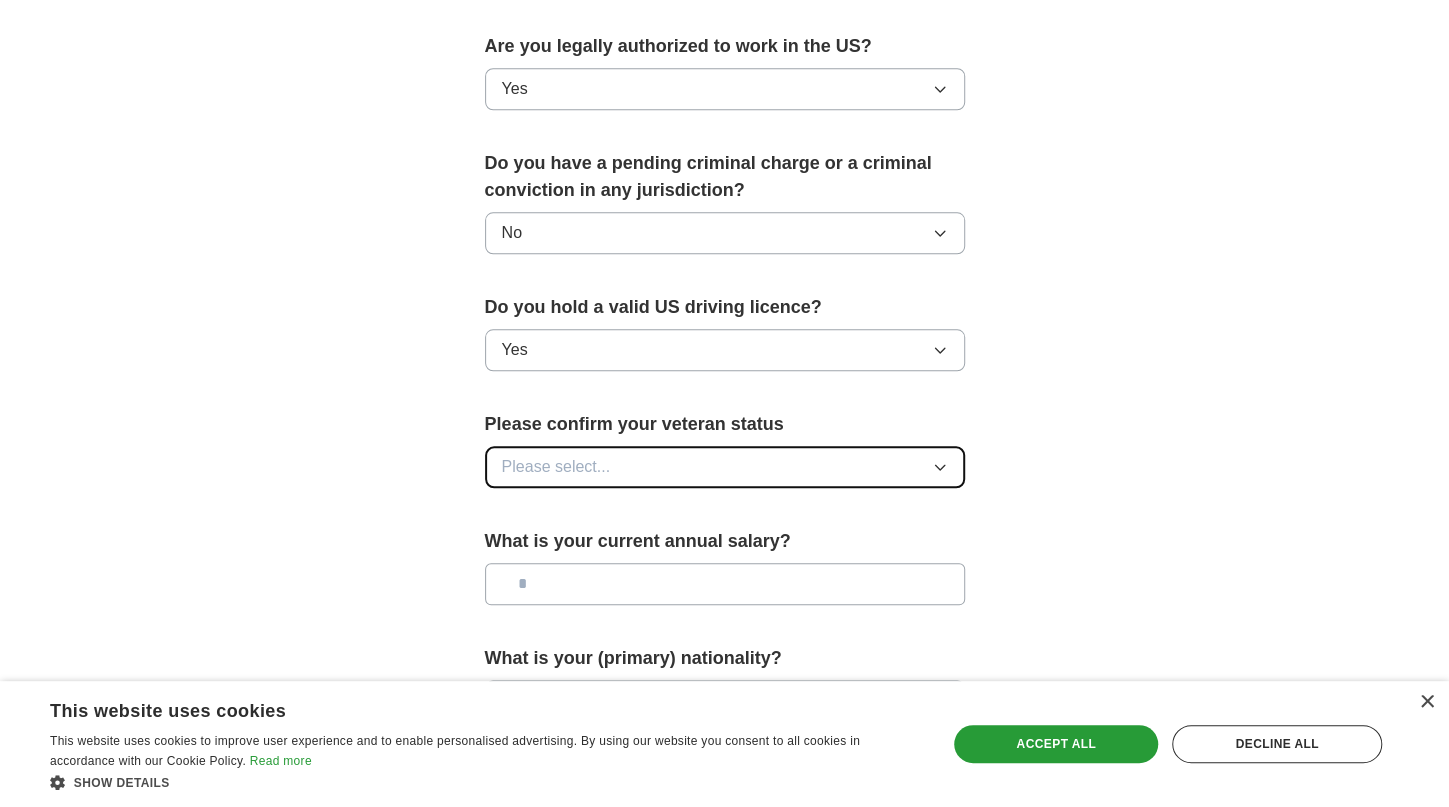 click on "Please select..." at bounding box center (725, 467) 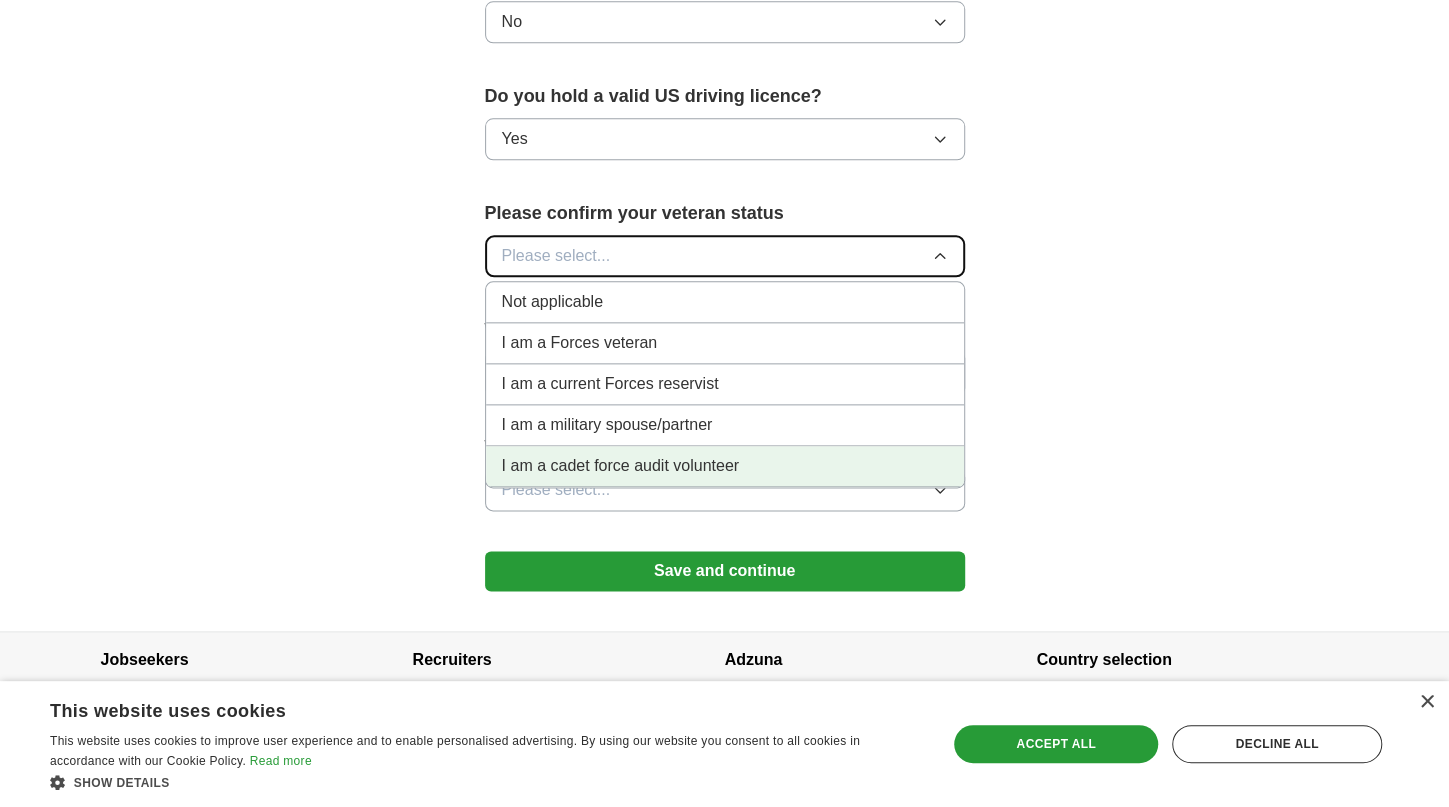 scroll, scrollTop: 1234, scrollLeft: 0, axis: vertical 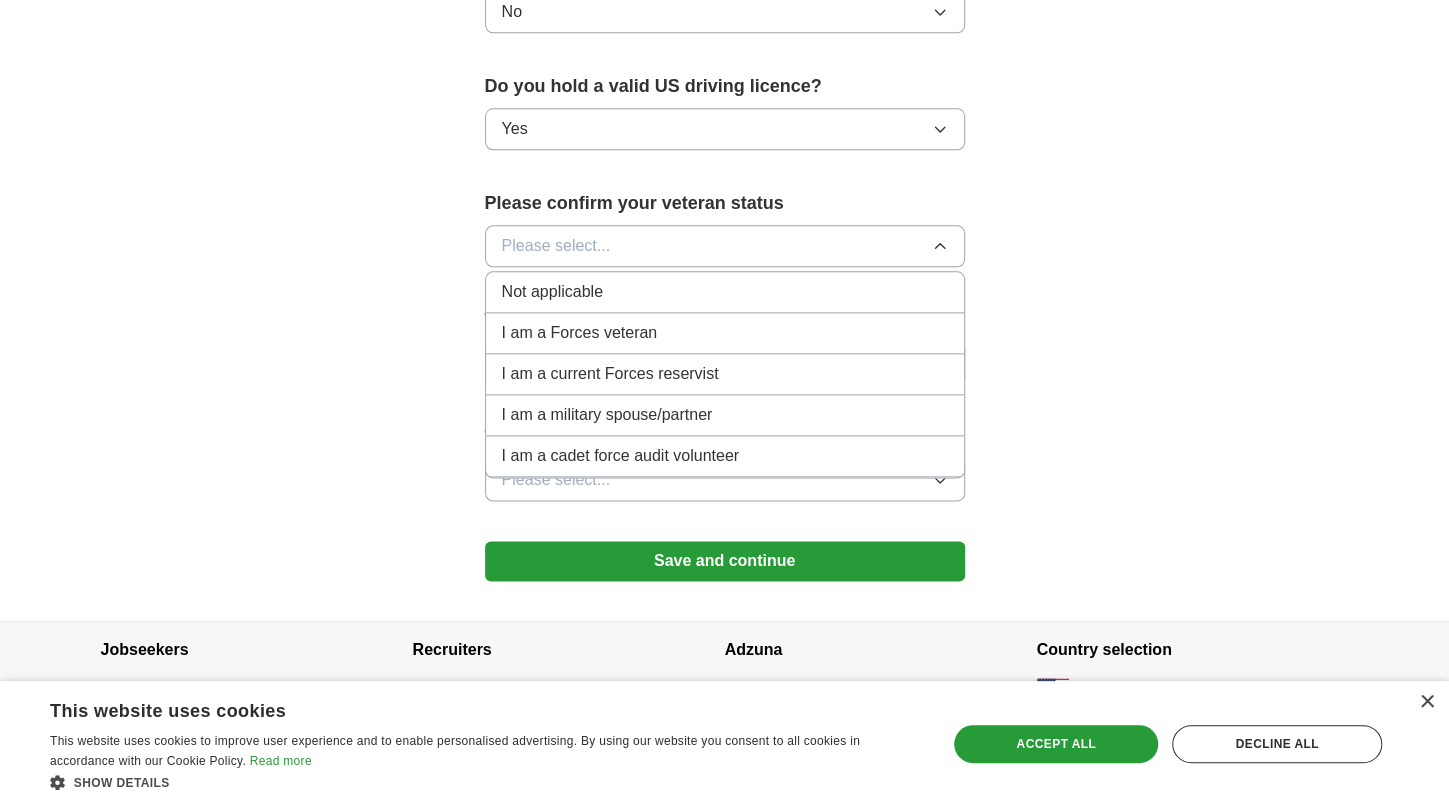 click on "**********" at bounding box center (725, -276) 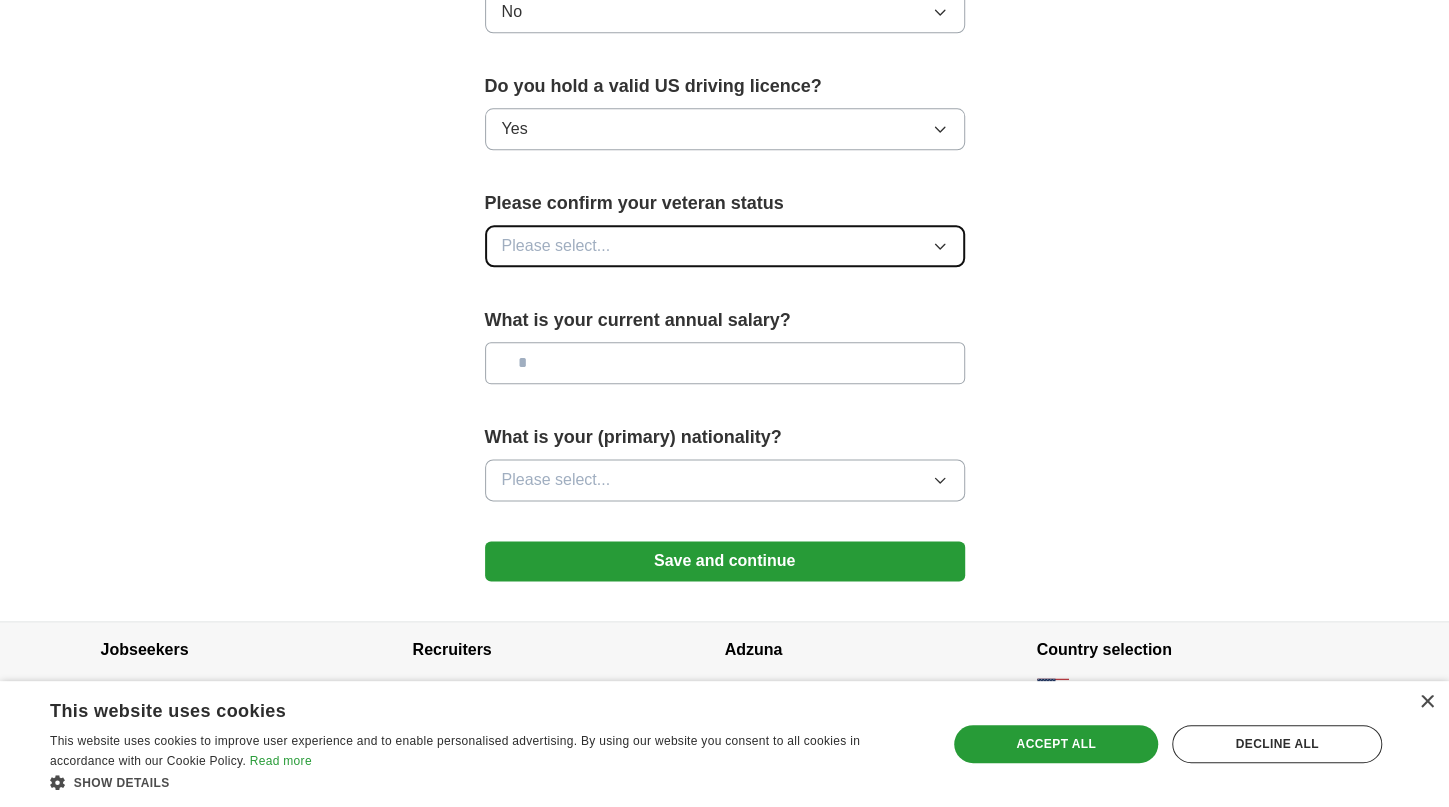 click on "Please select..." at bounding box center (725, 246) 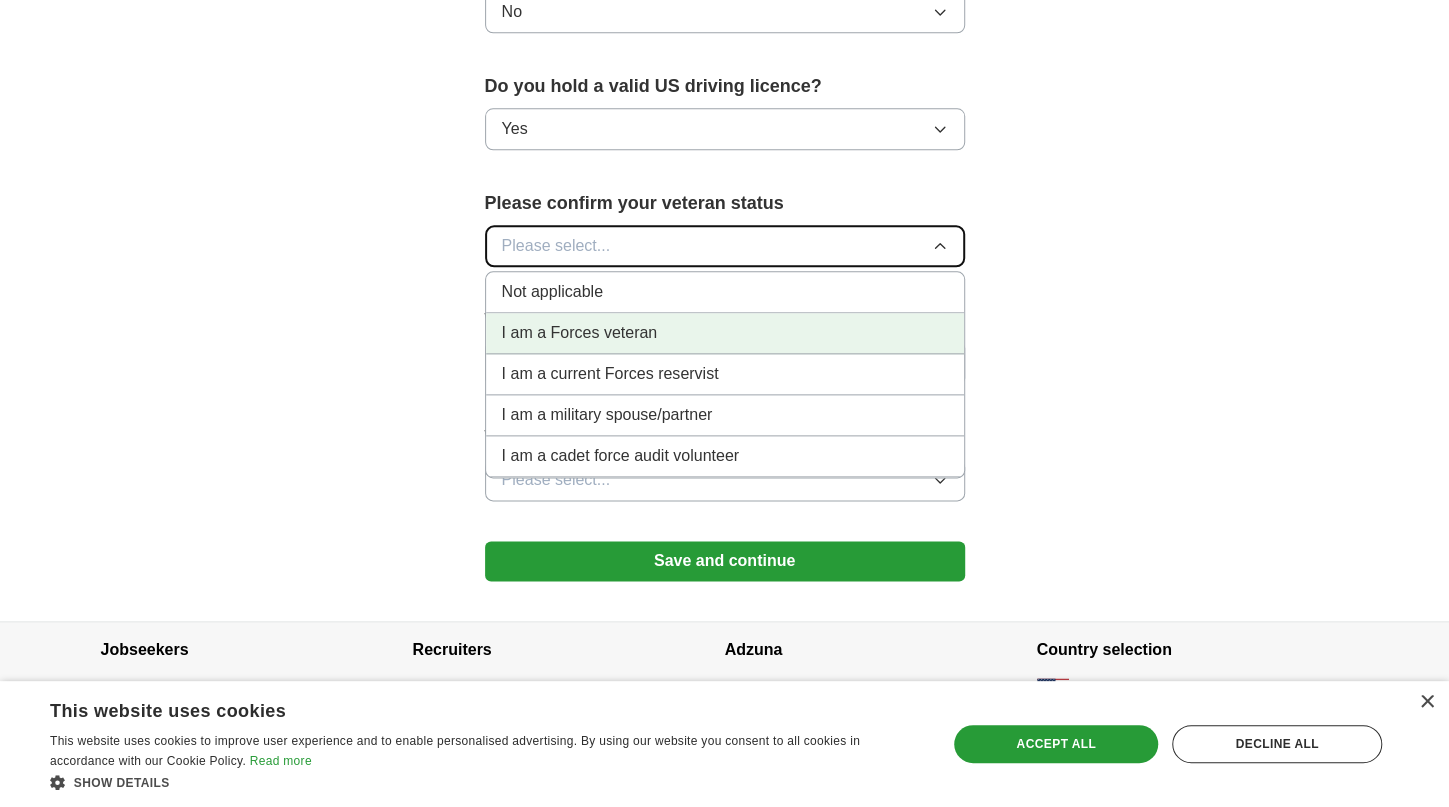 scroll, scrollTop: 1241, scrollLeft: 0, axis: vertical 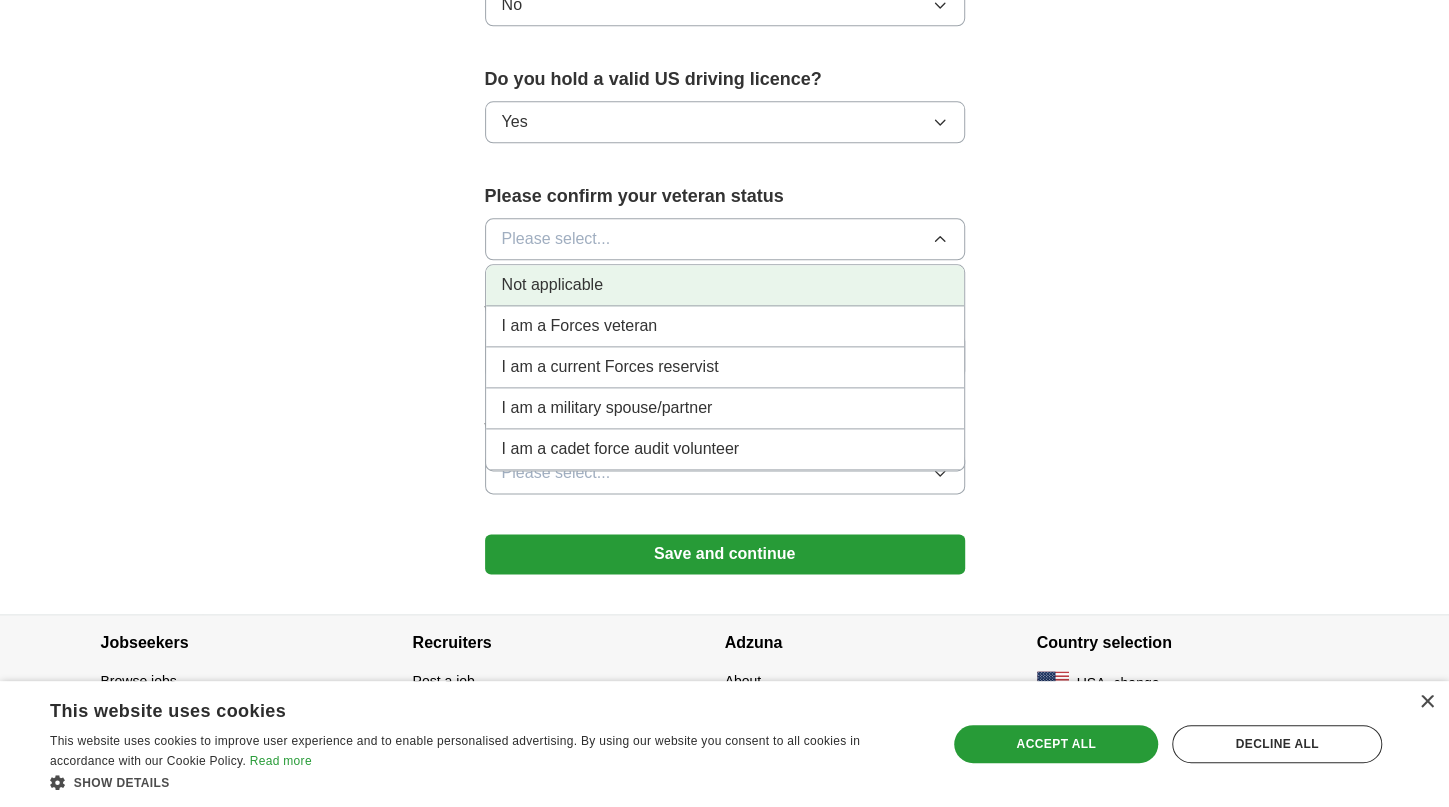 click on "Not applicable" at bounding box center [725, 285] 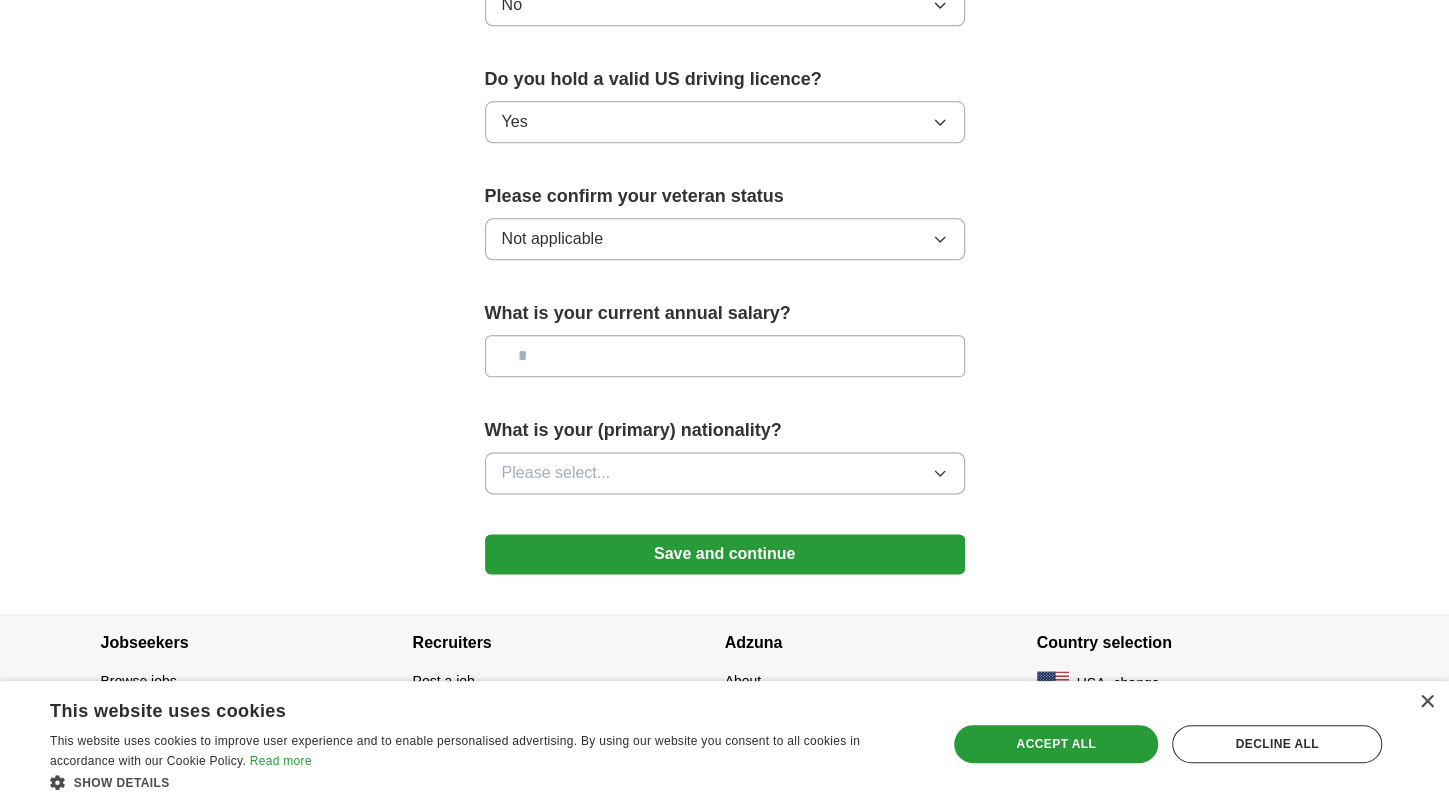 click at bounding box center [725, 356] 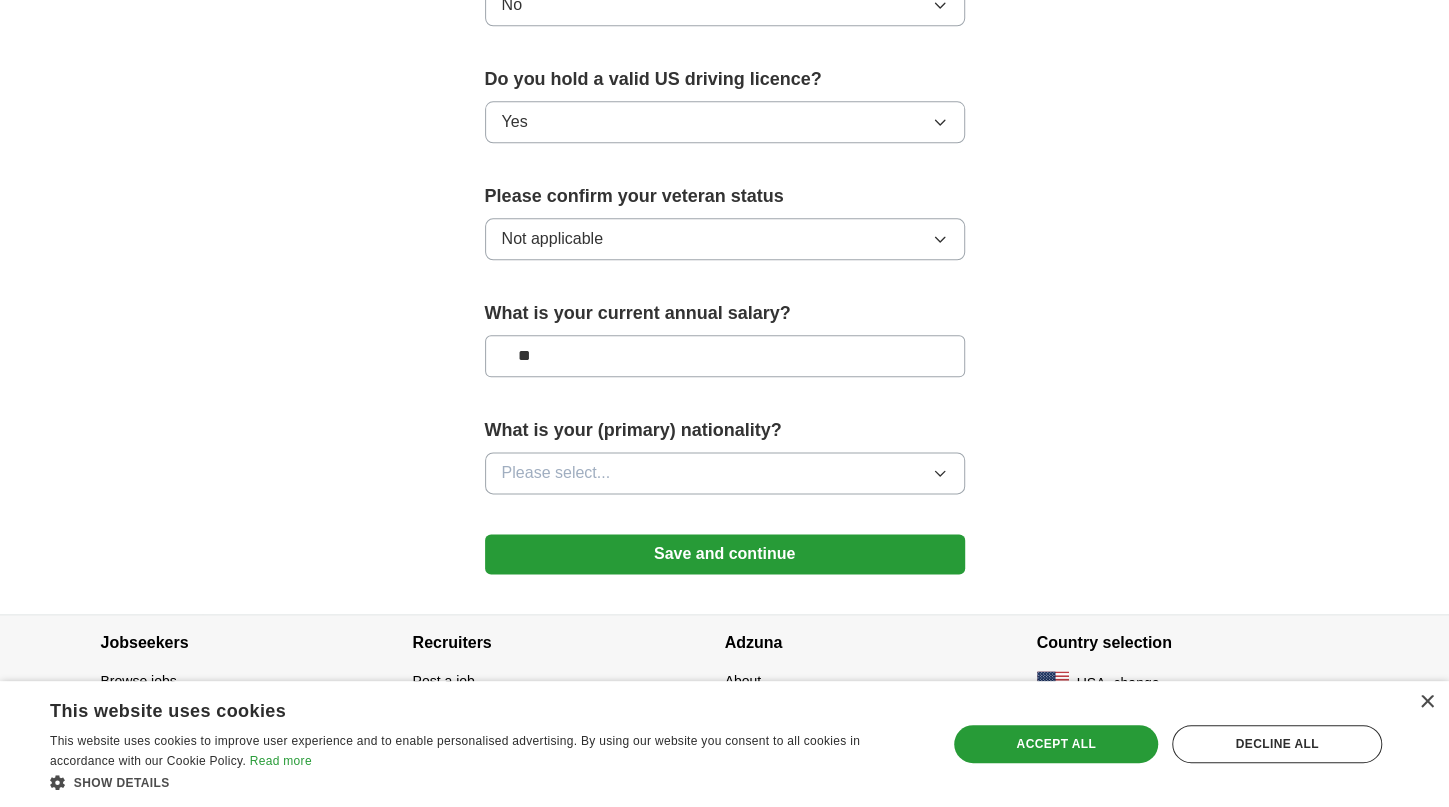 type on "**" 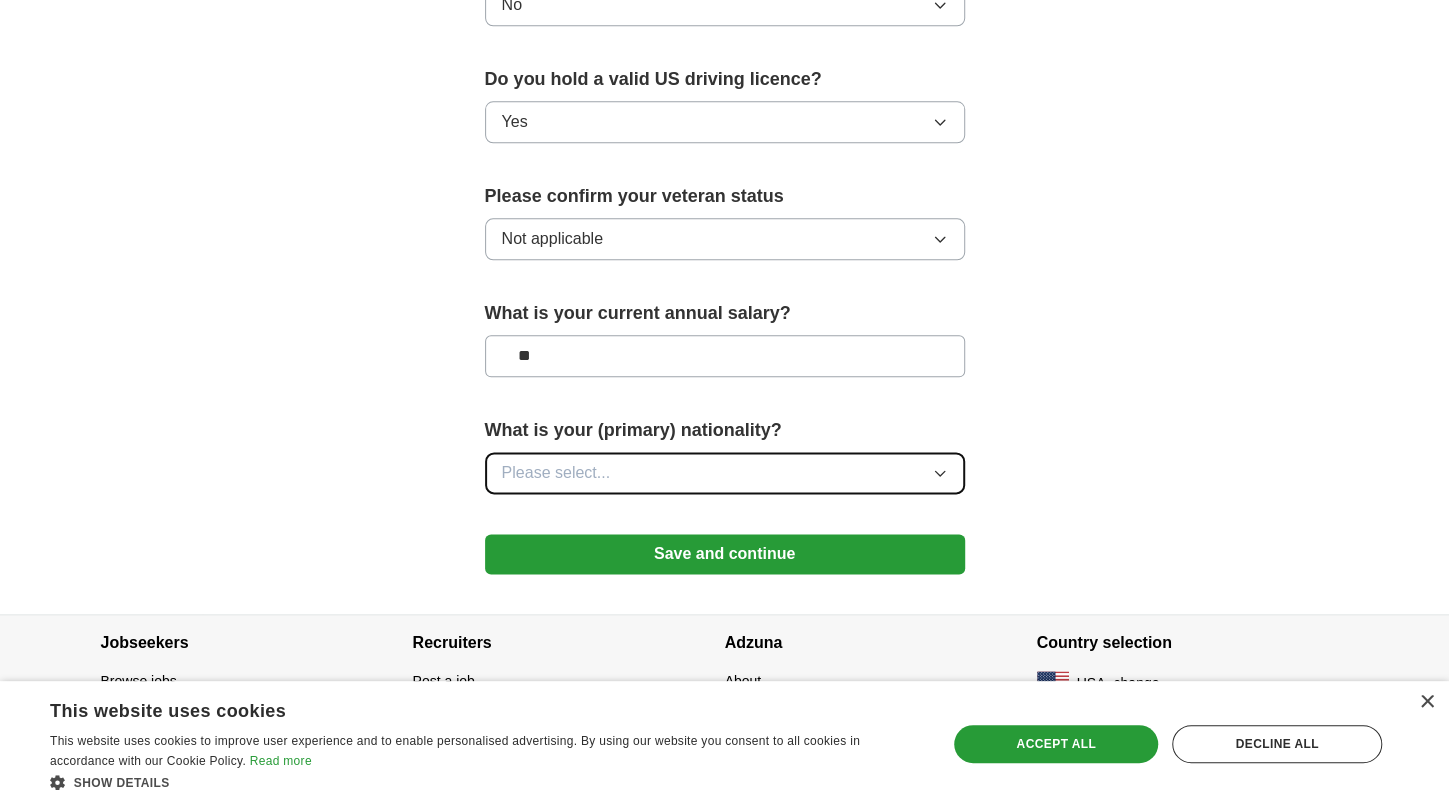 click on "Please select..." at bounding box center [725, 473] 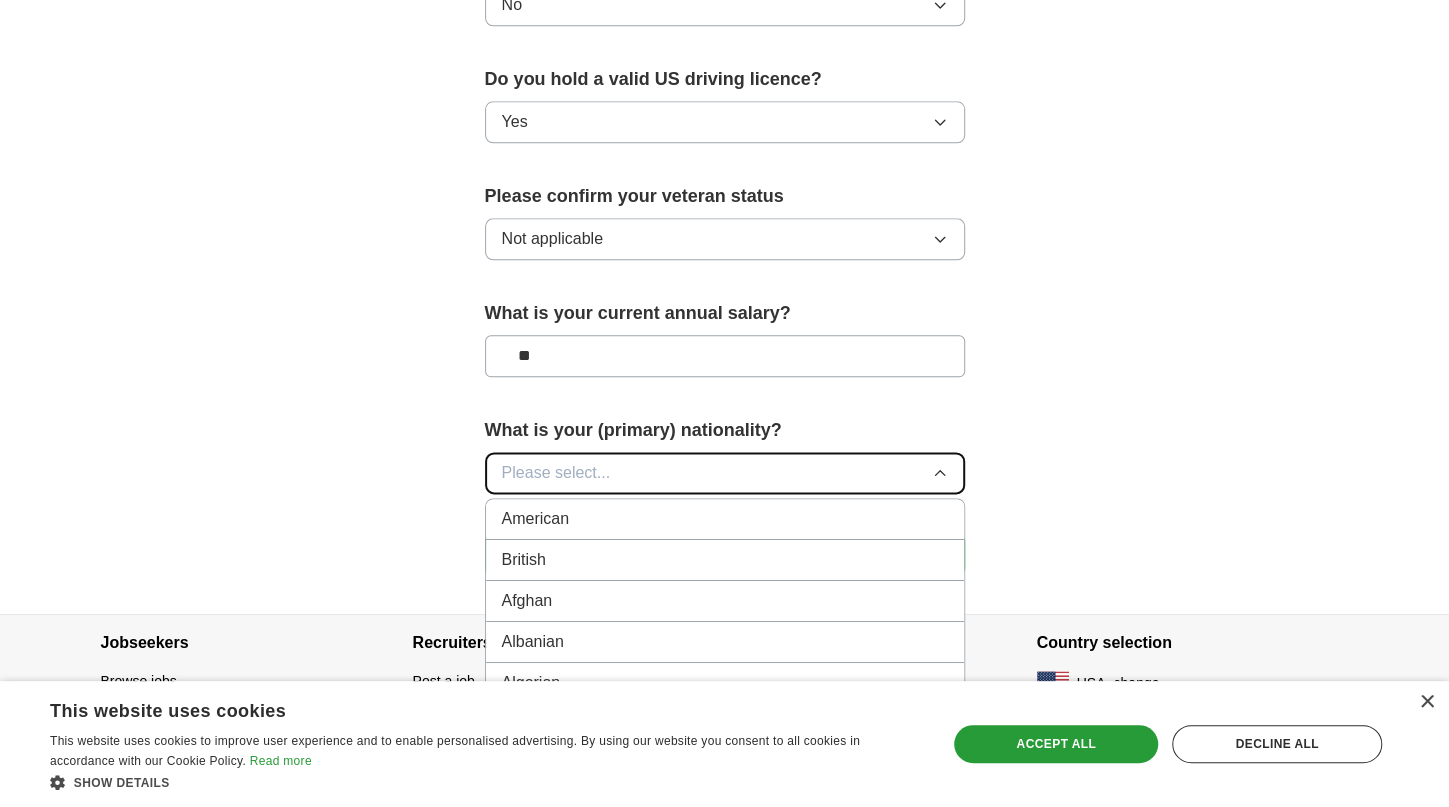 type 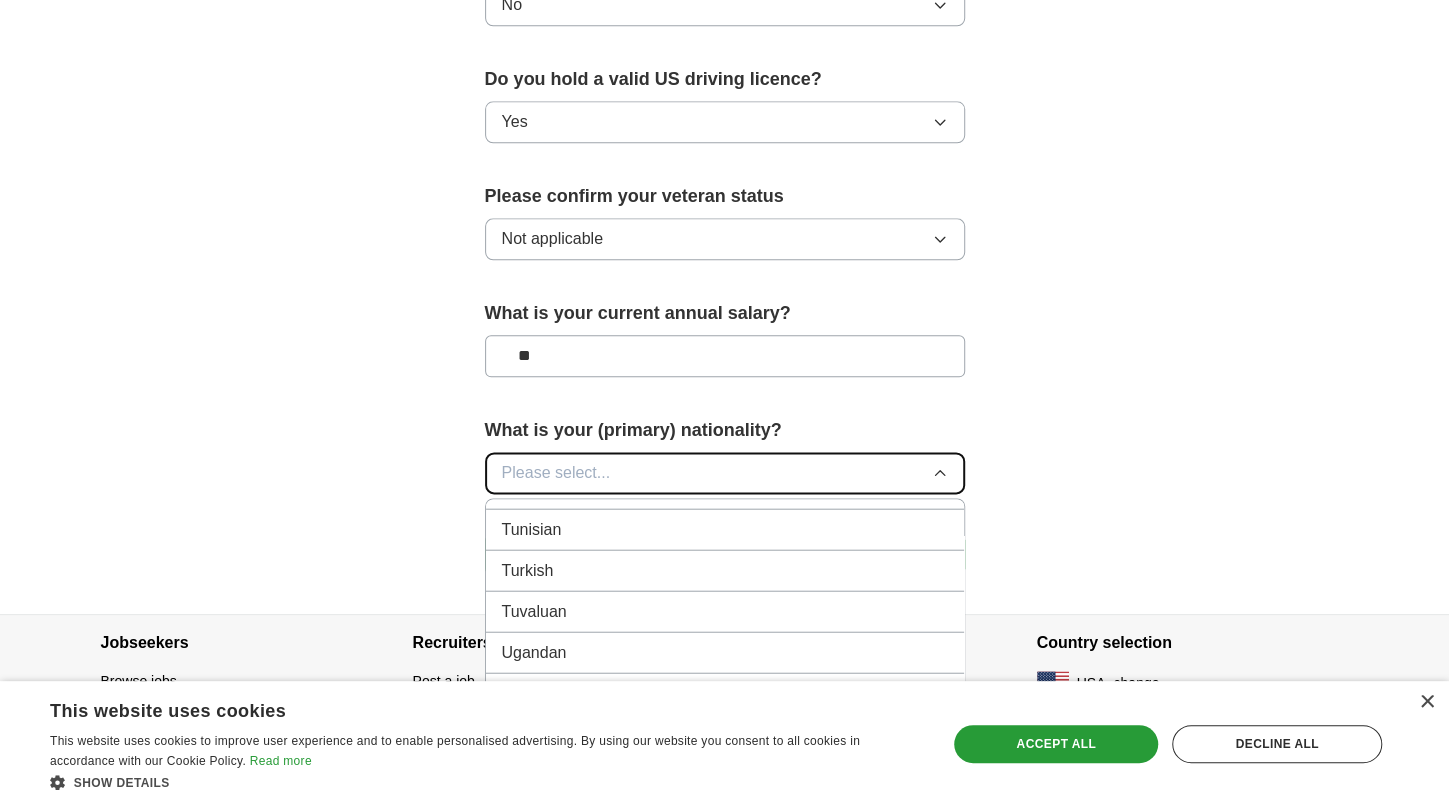 scroll, scrollTop: 7409, scrollLeft: 0, axis: vertical 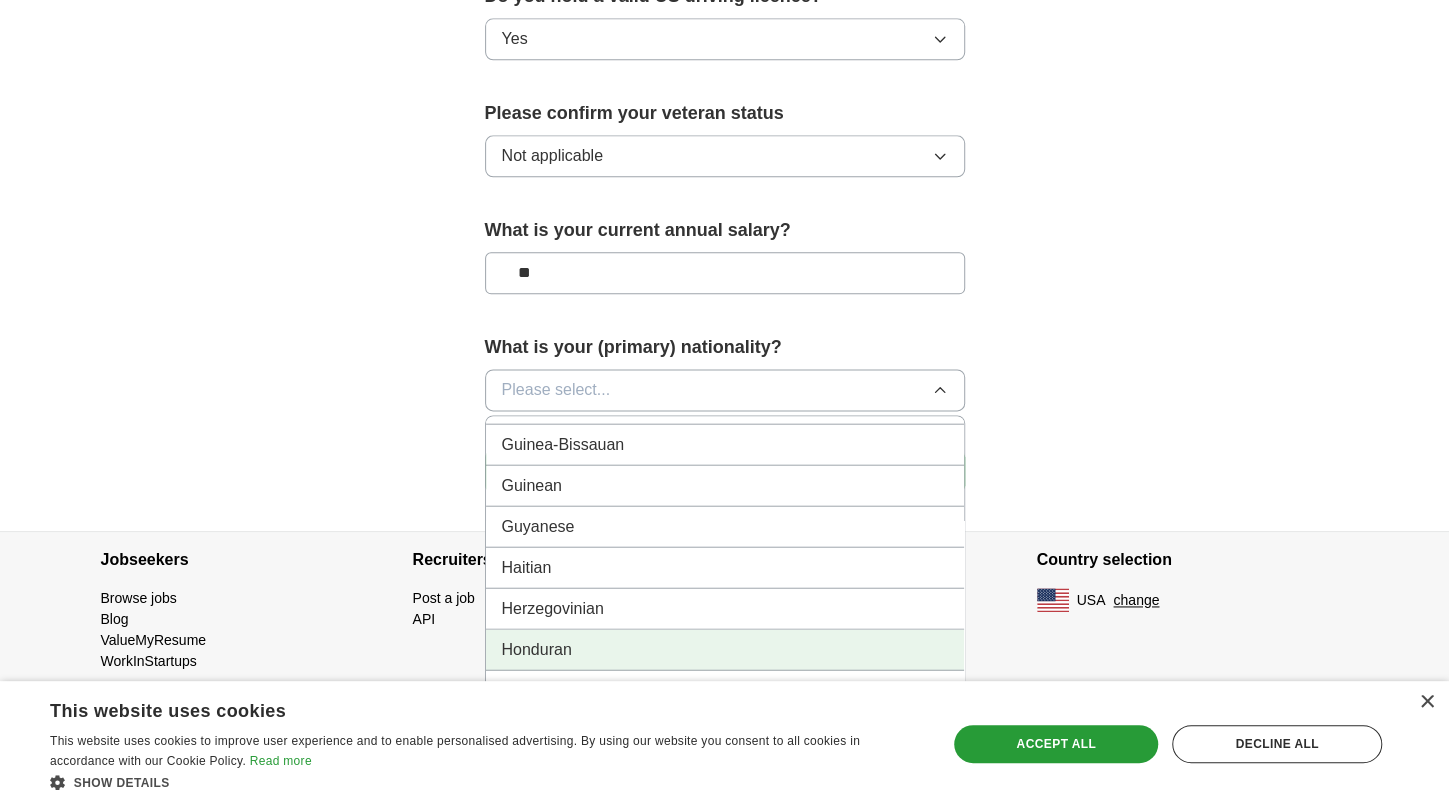 click on "Honduran" at bounding box center [725, 649] 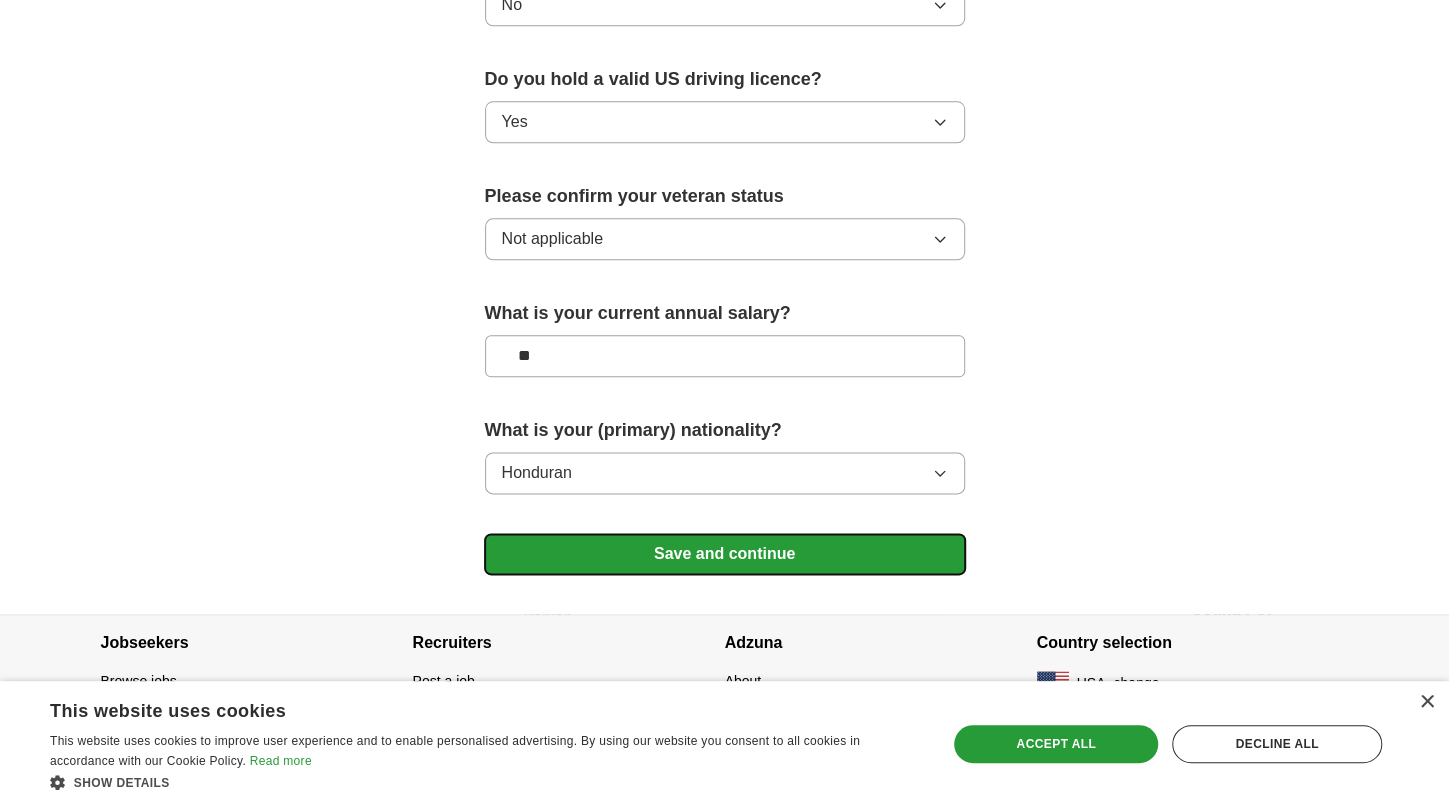 click on "Save and continue" at bounding box center (725, 554) 